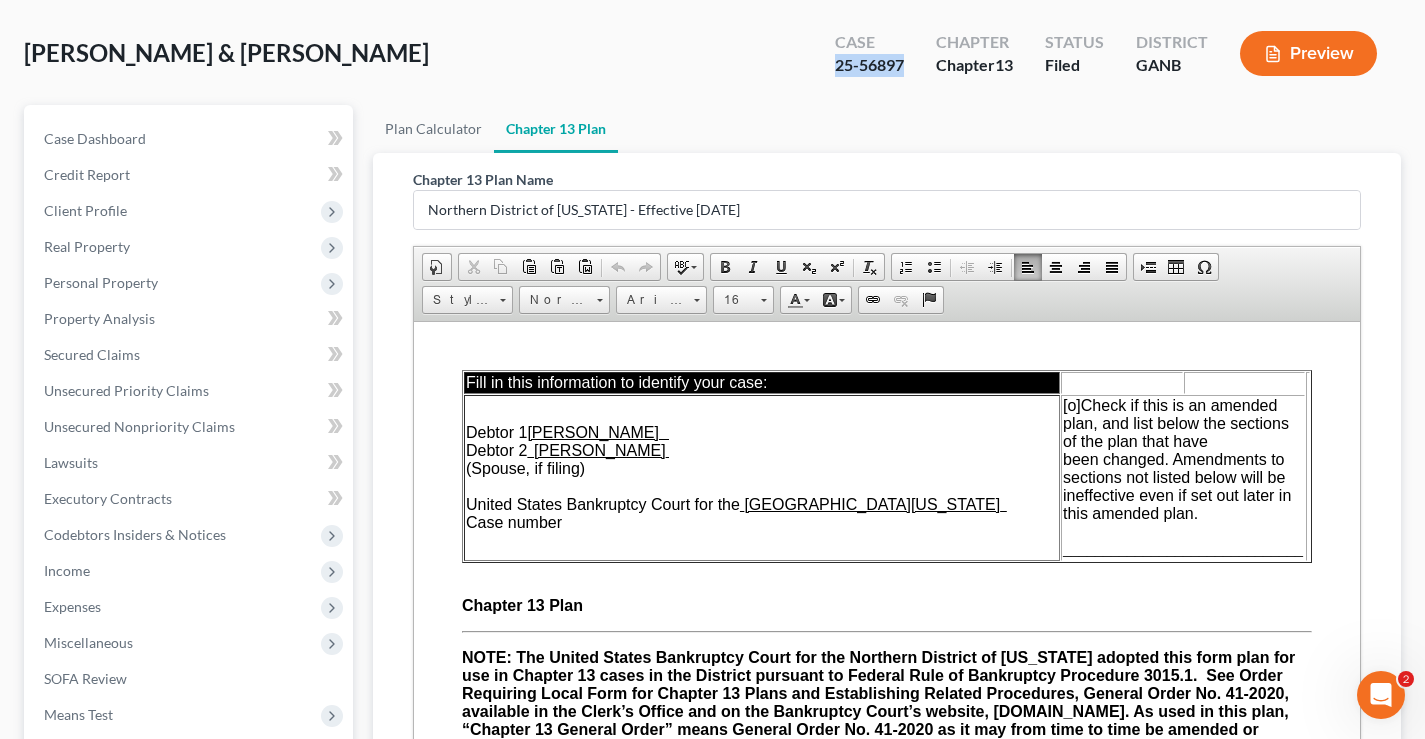 scroll, scrollTop: 0, scrollLeft: 0, axis: both 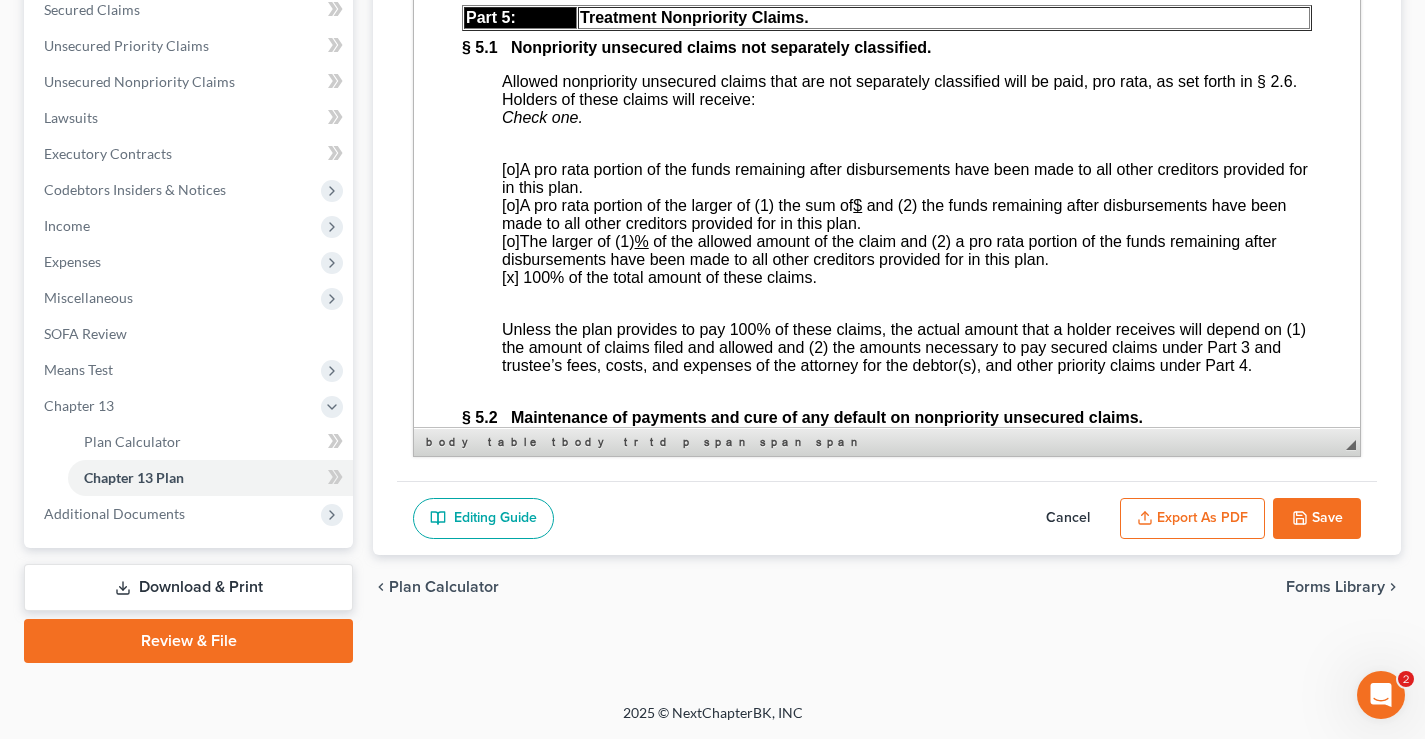 click on "Save" at bounding box center (1317, 519) 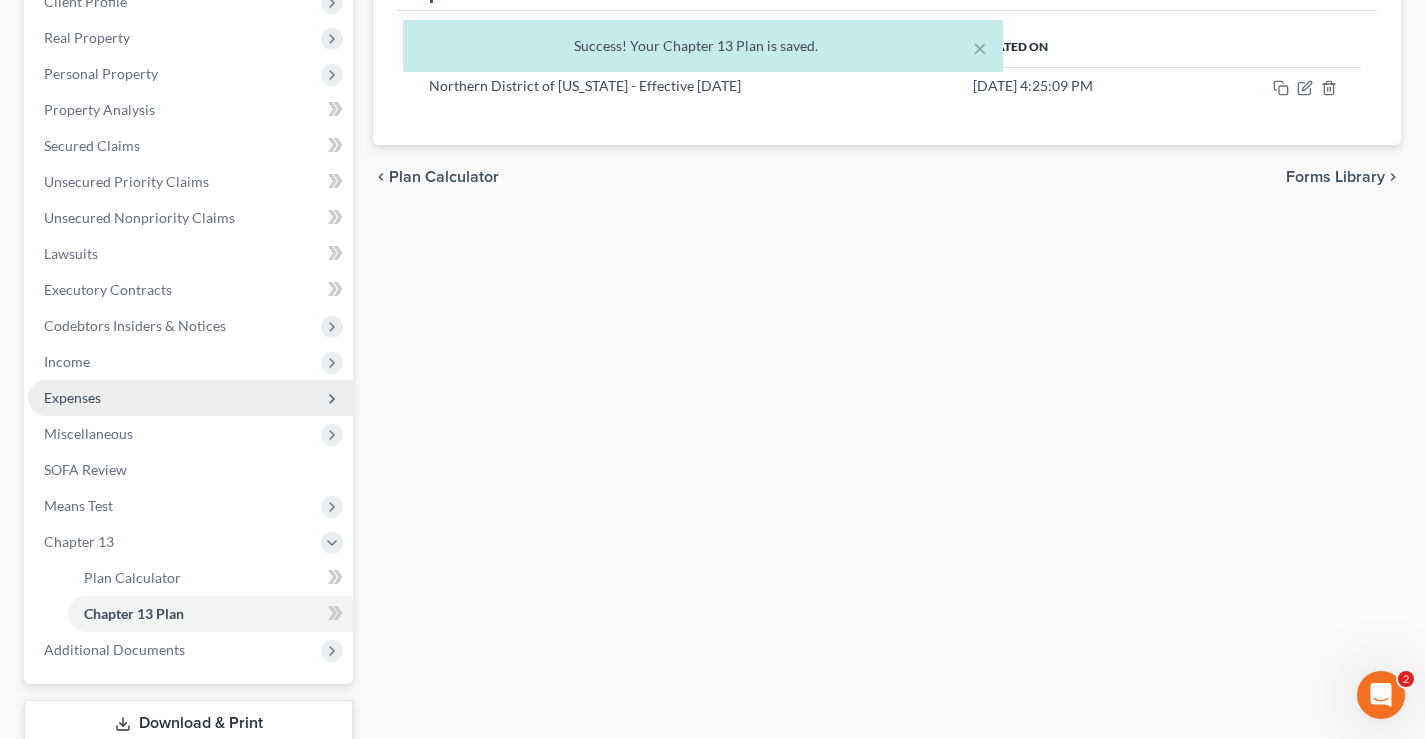 scroll, scrollTop: 0, scrollLeft: 0, axis: both 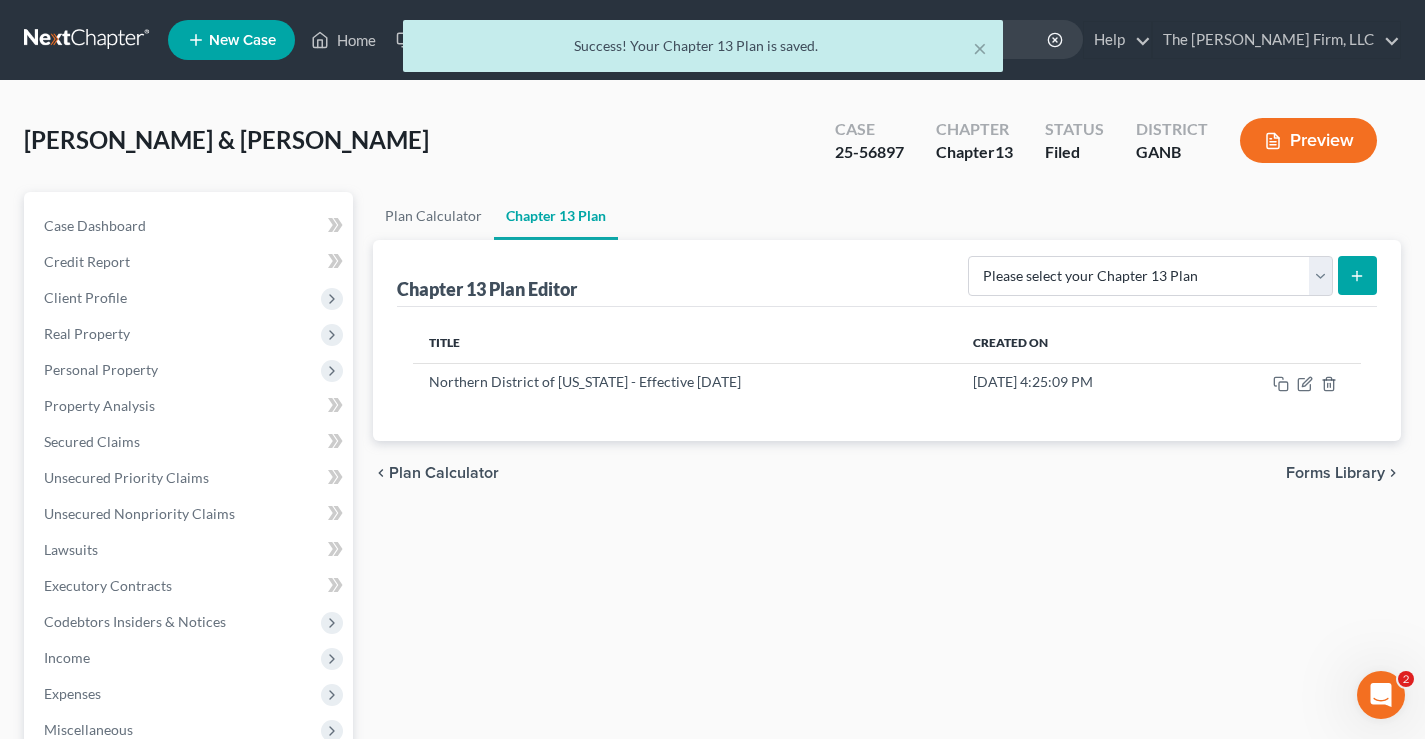 click on "×                     Success! Your Chapter 13 Plan is saved." at bounding box center [702, 51] 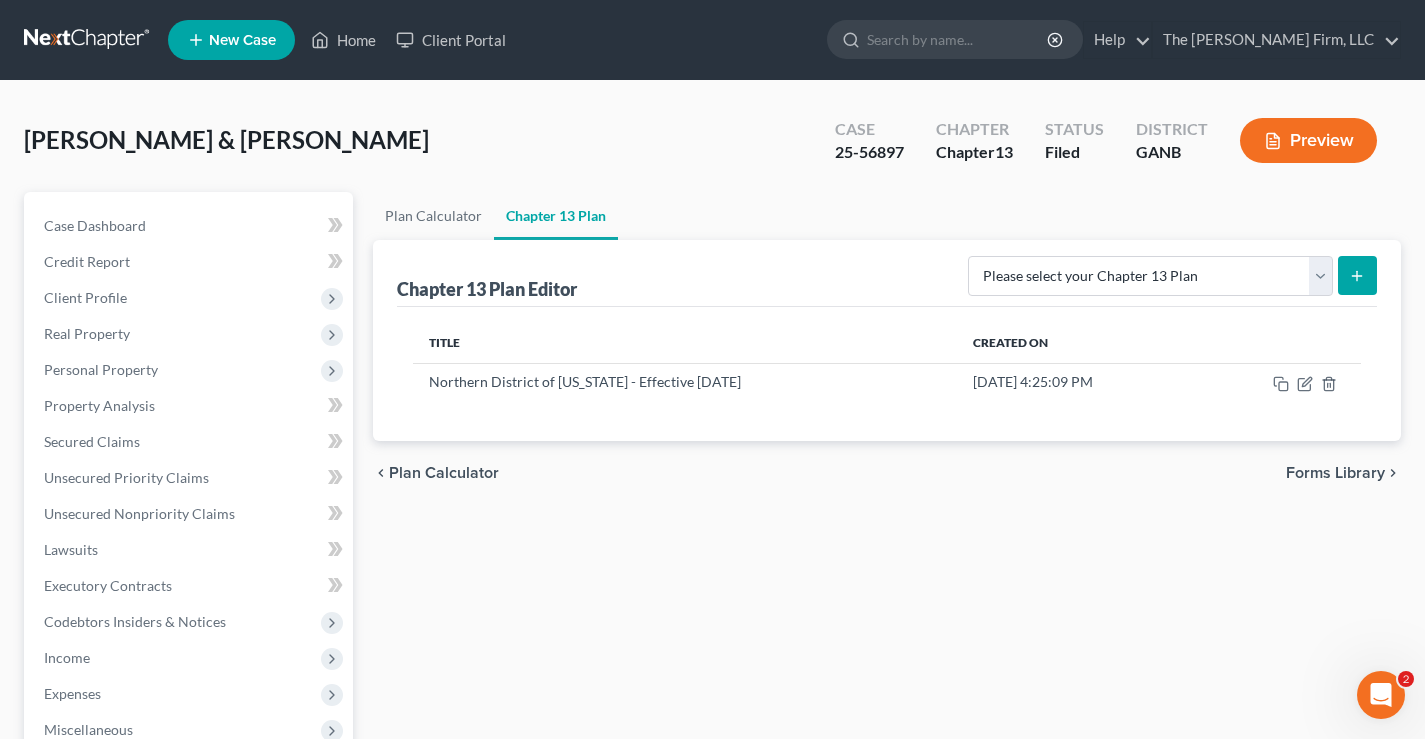 click at bounding box center [88, 40] 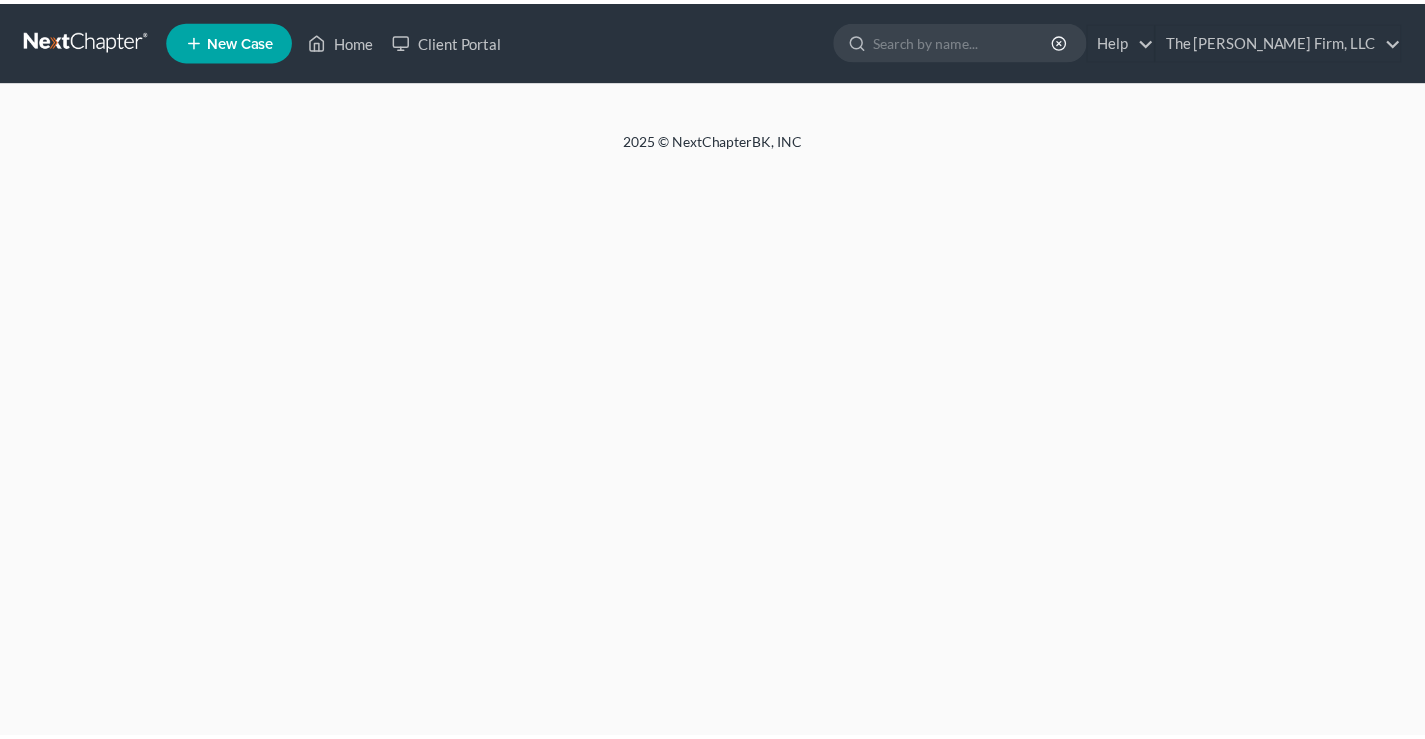 scroll, scrollTop: 0, scrollLeft: 0, axis: both 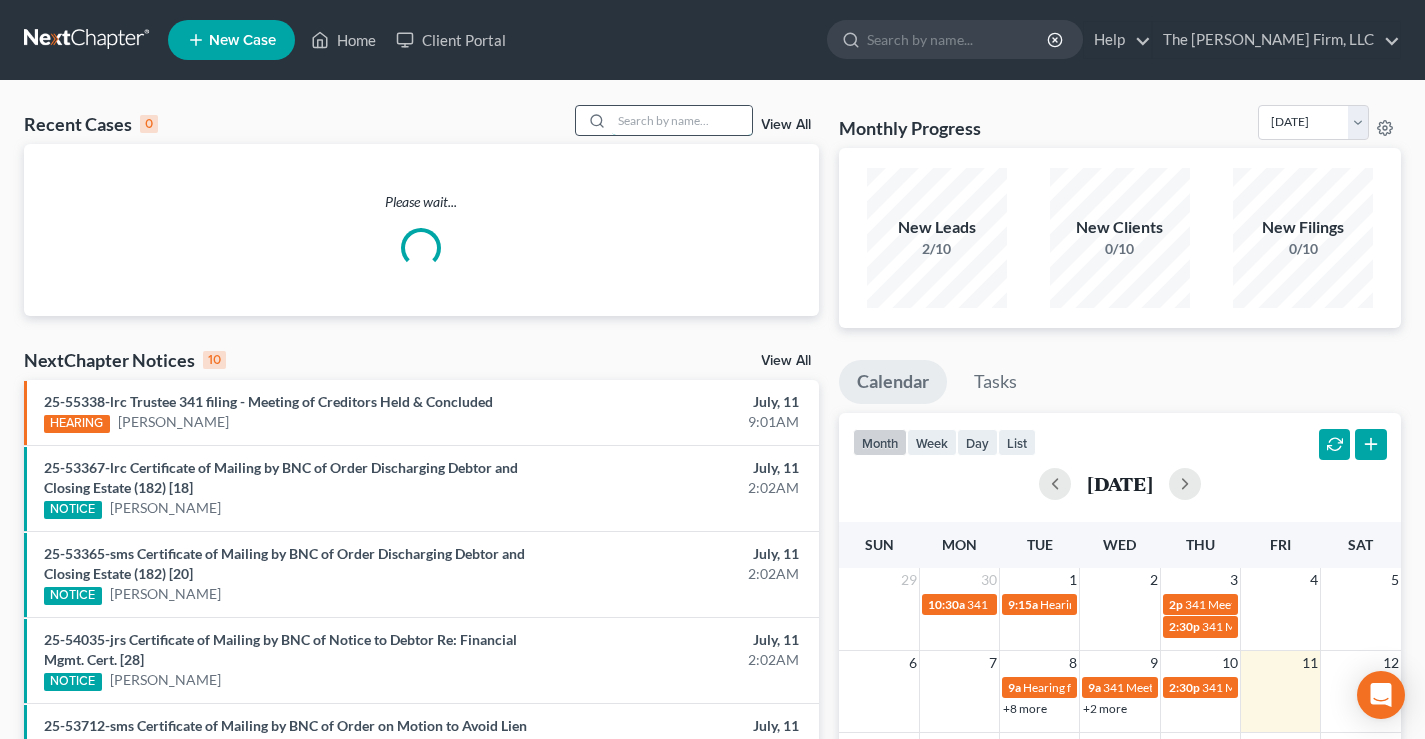 click at bounding box center (682, 120) 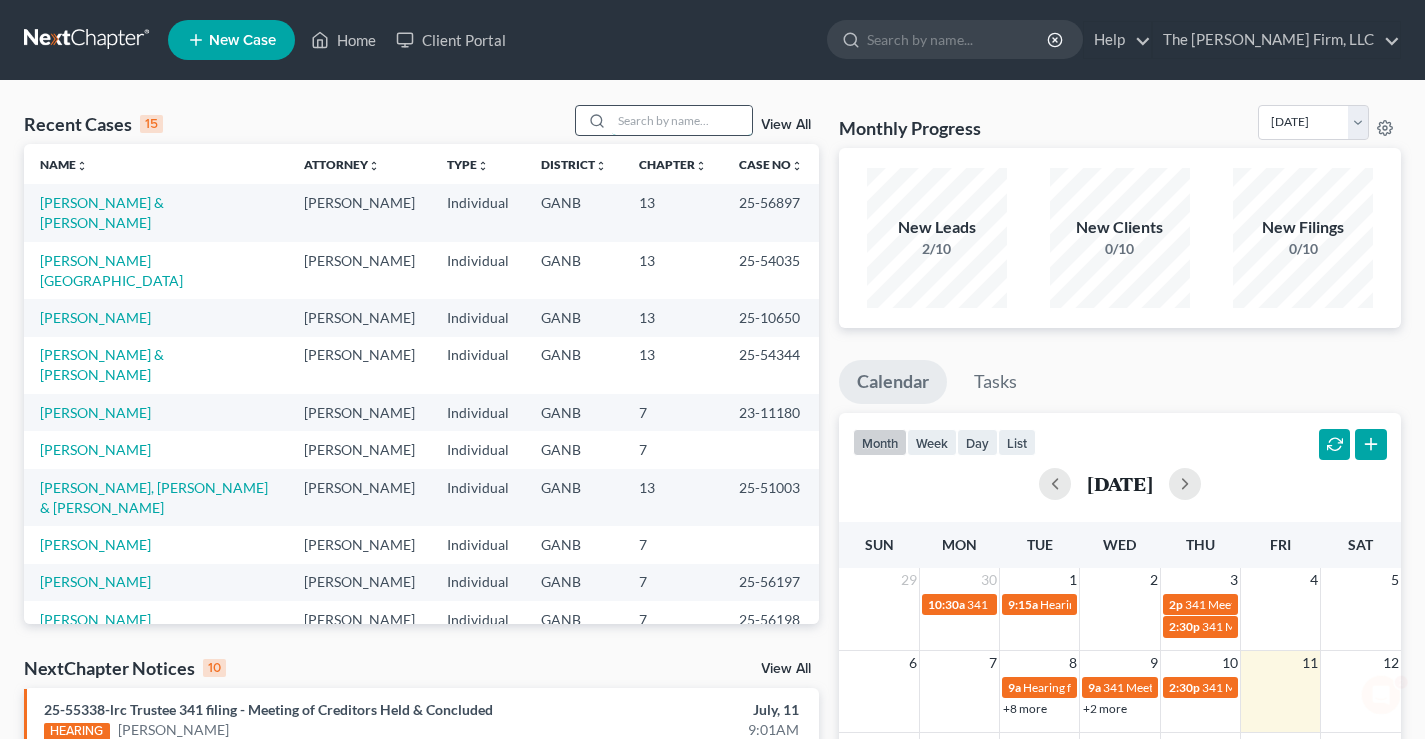 scroll, scrollTop: 0, scrollLeft: 0, axis: both 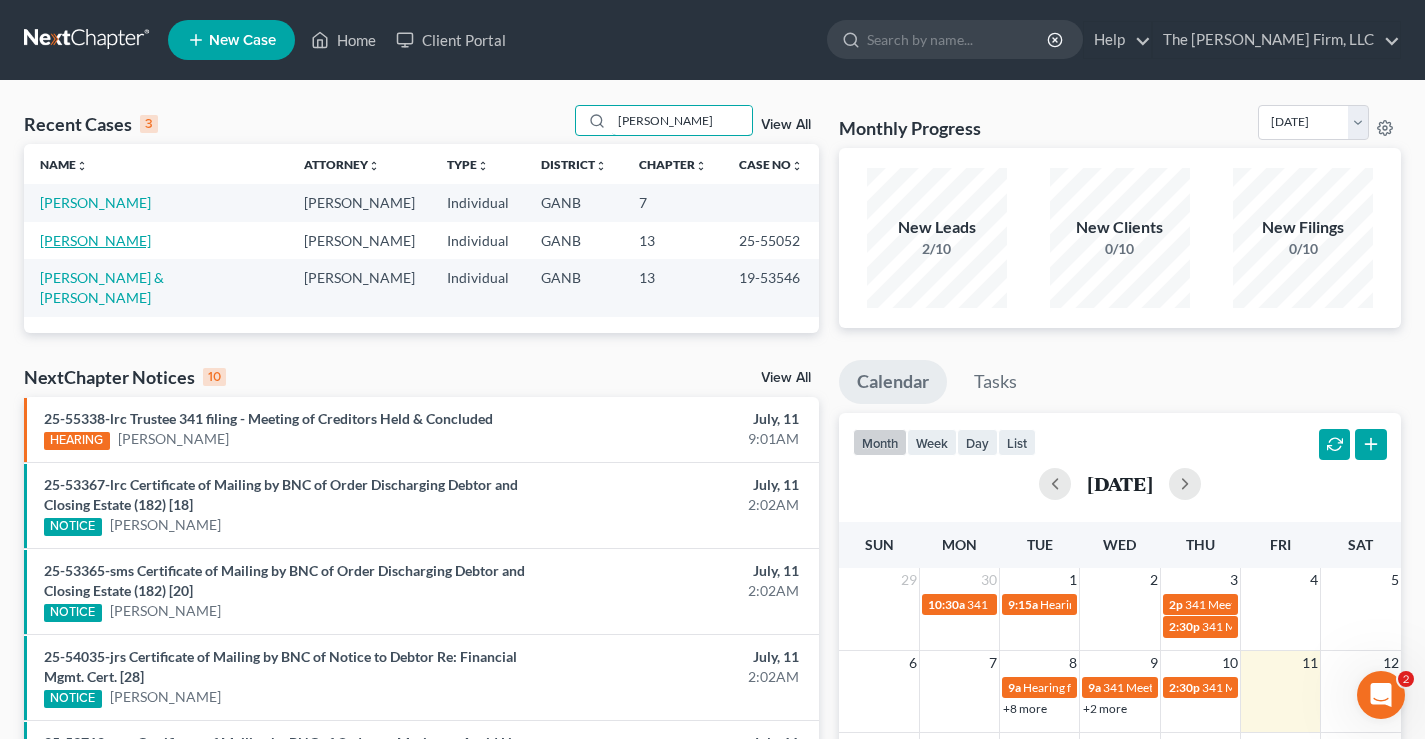 type on "[PERSON_NAME]" 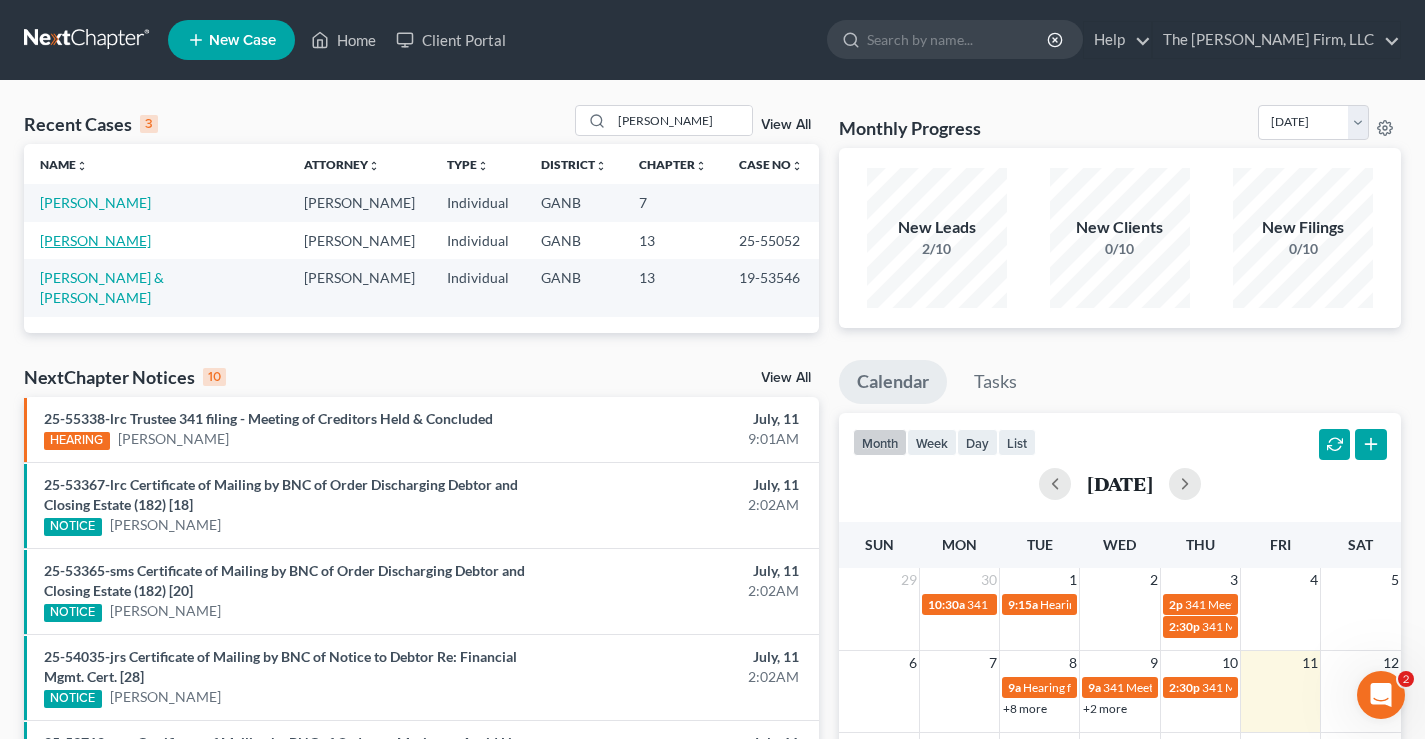 click on "[PERSON_NAME]" at bounding box center [95, 240] 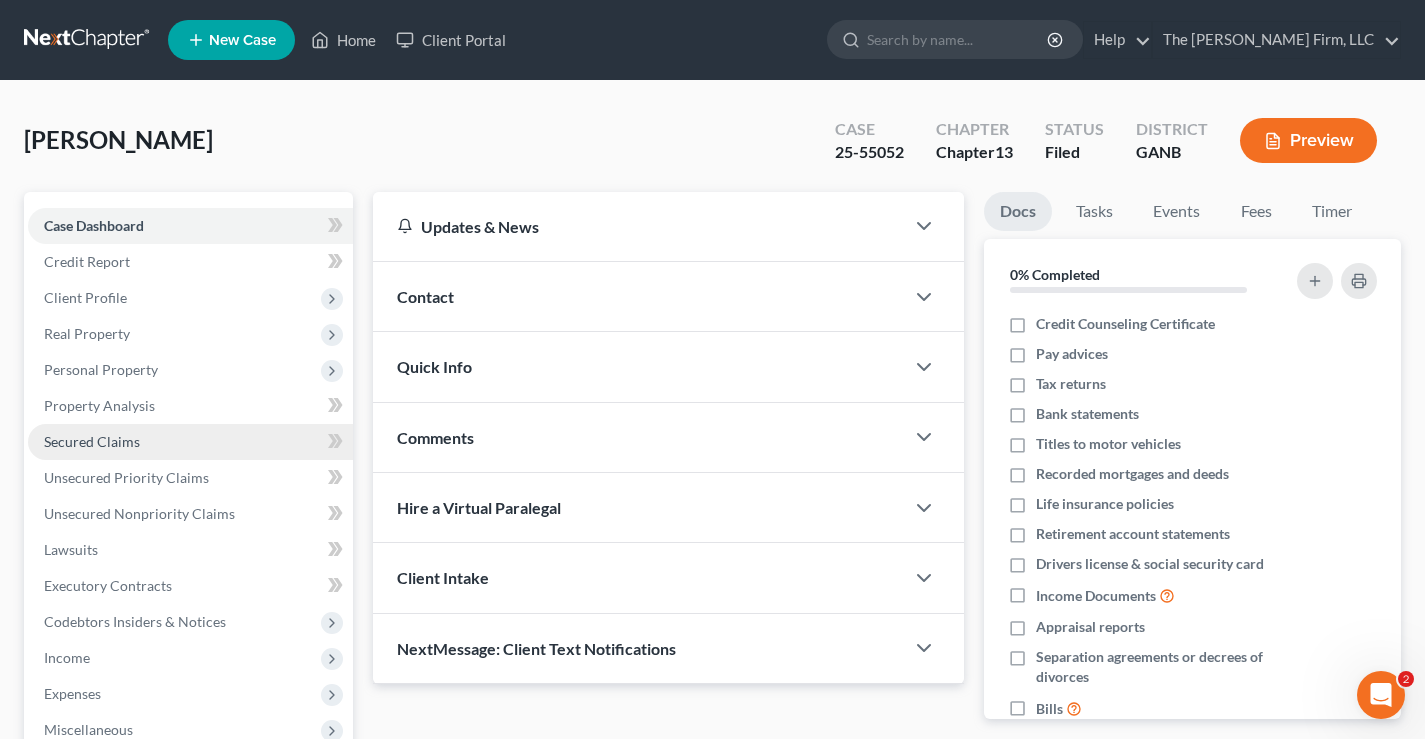 click on "Secured Claims" at bounding box center (92, 441) 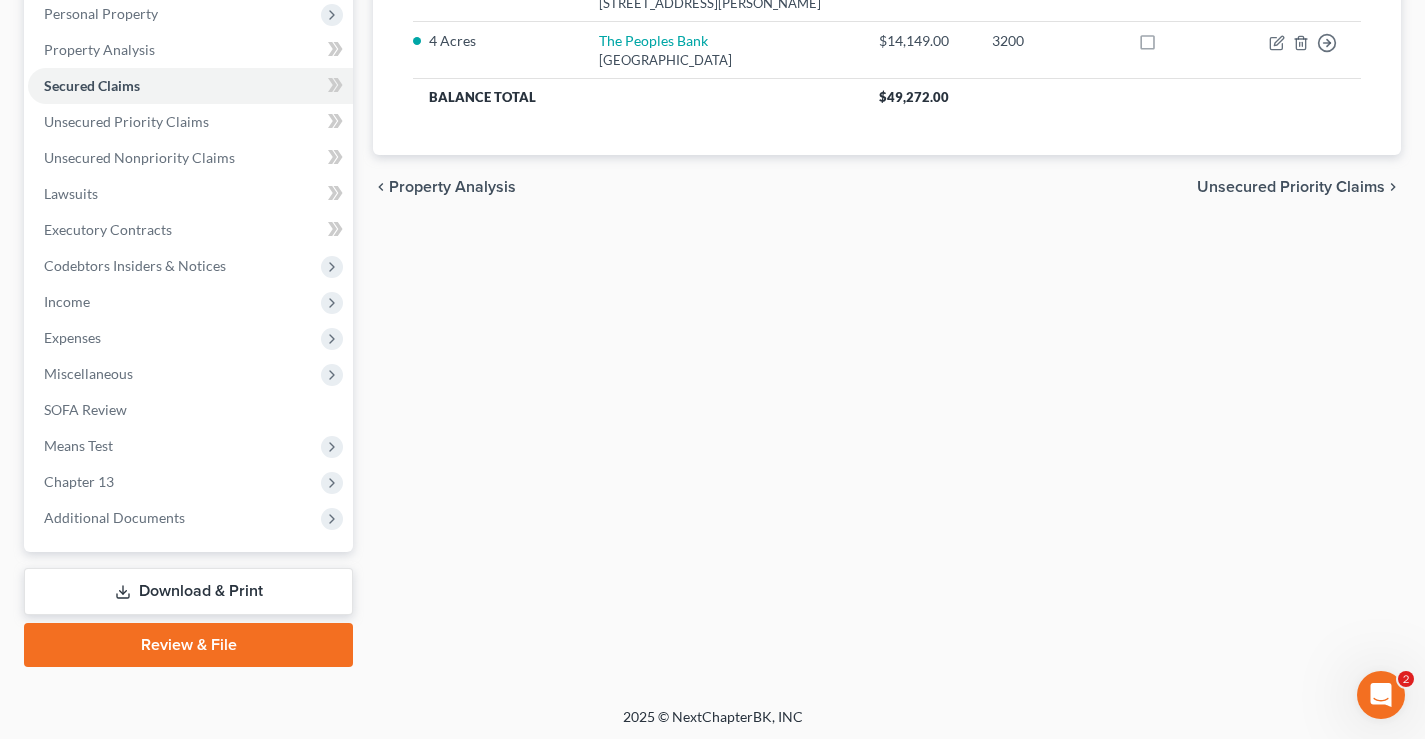 scroll, scrollTop: 360, scrollLeft: 0, axis: vertical 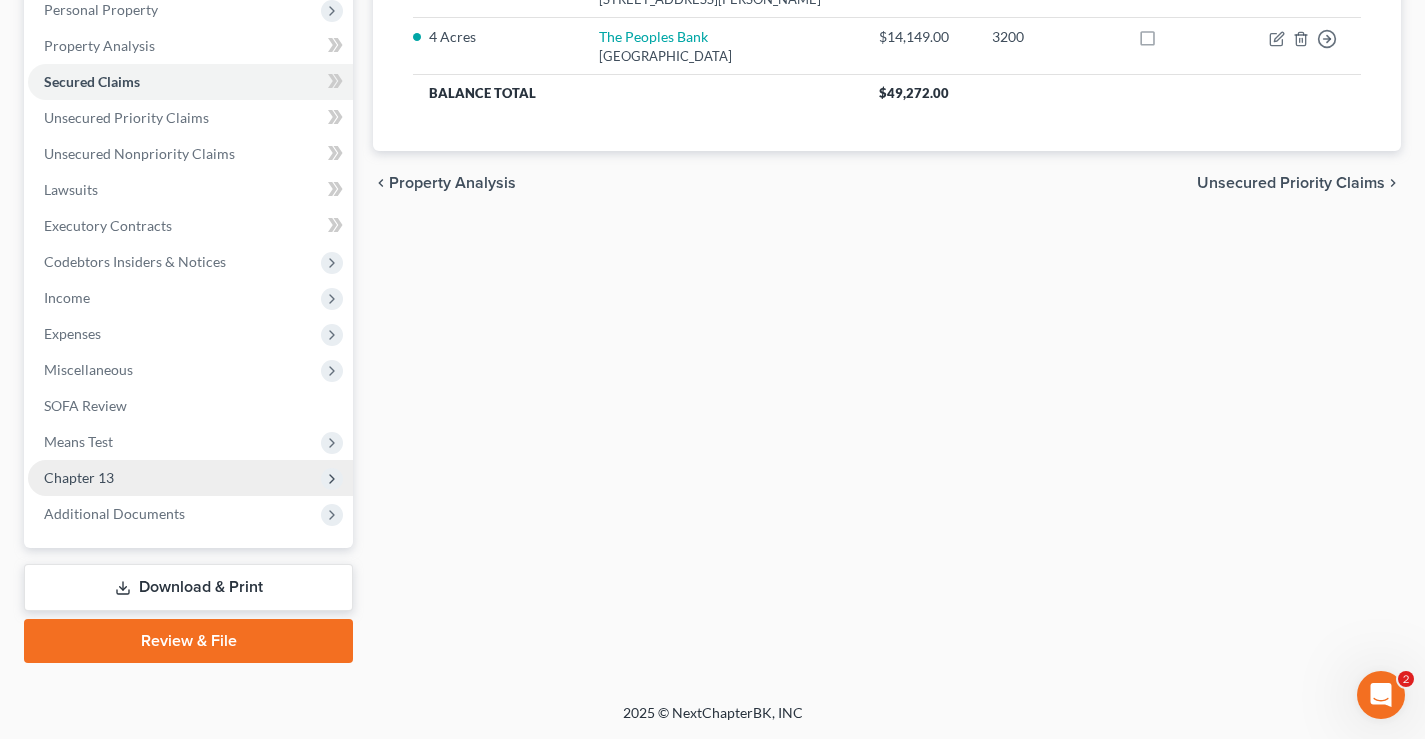 click on "Chapter 13" at bounding box center [79, 477] 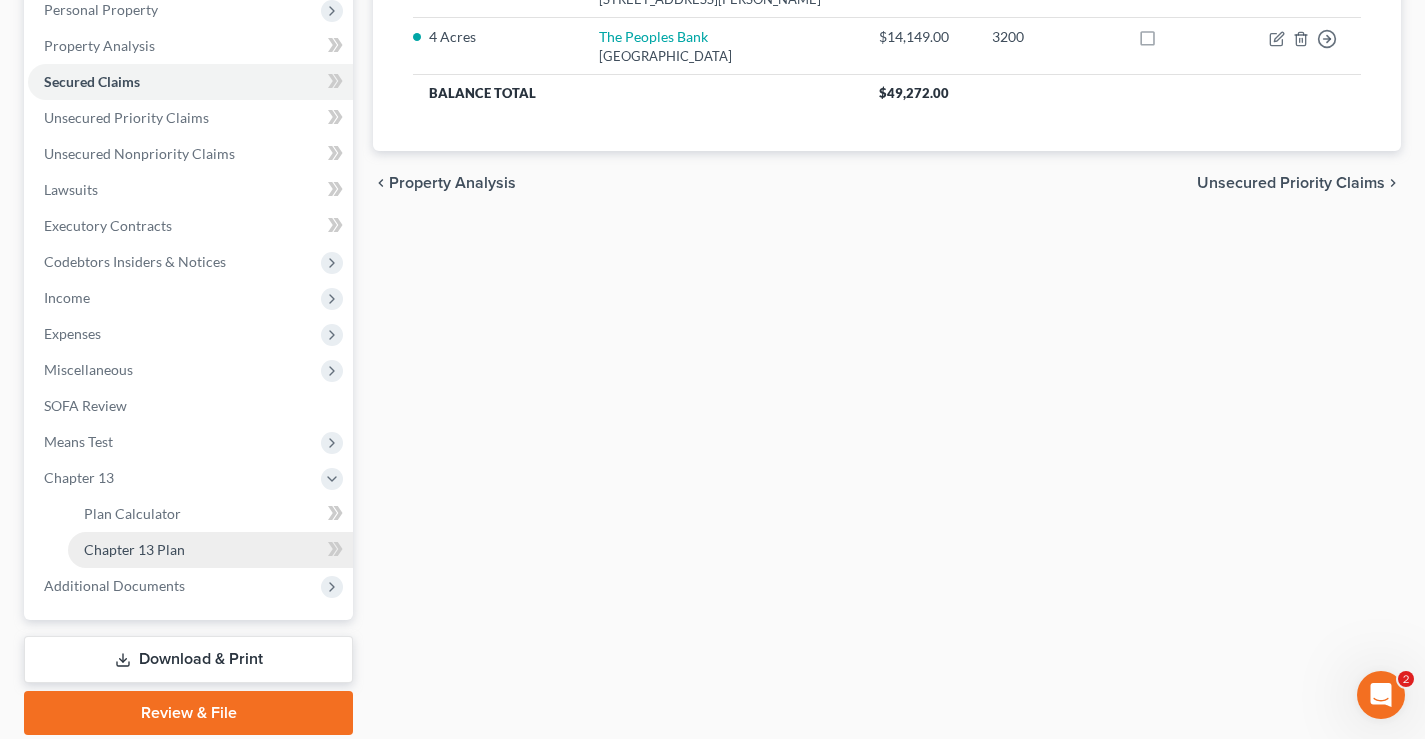click on "Chapter 13 Plan" at bounding box center [134, 549] 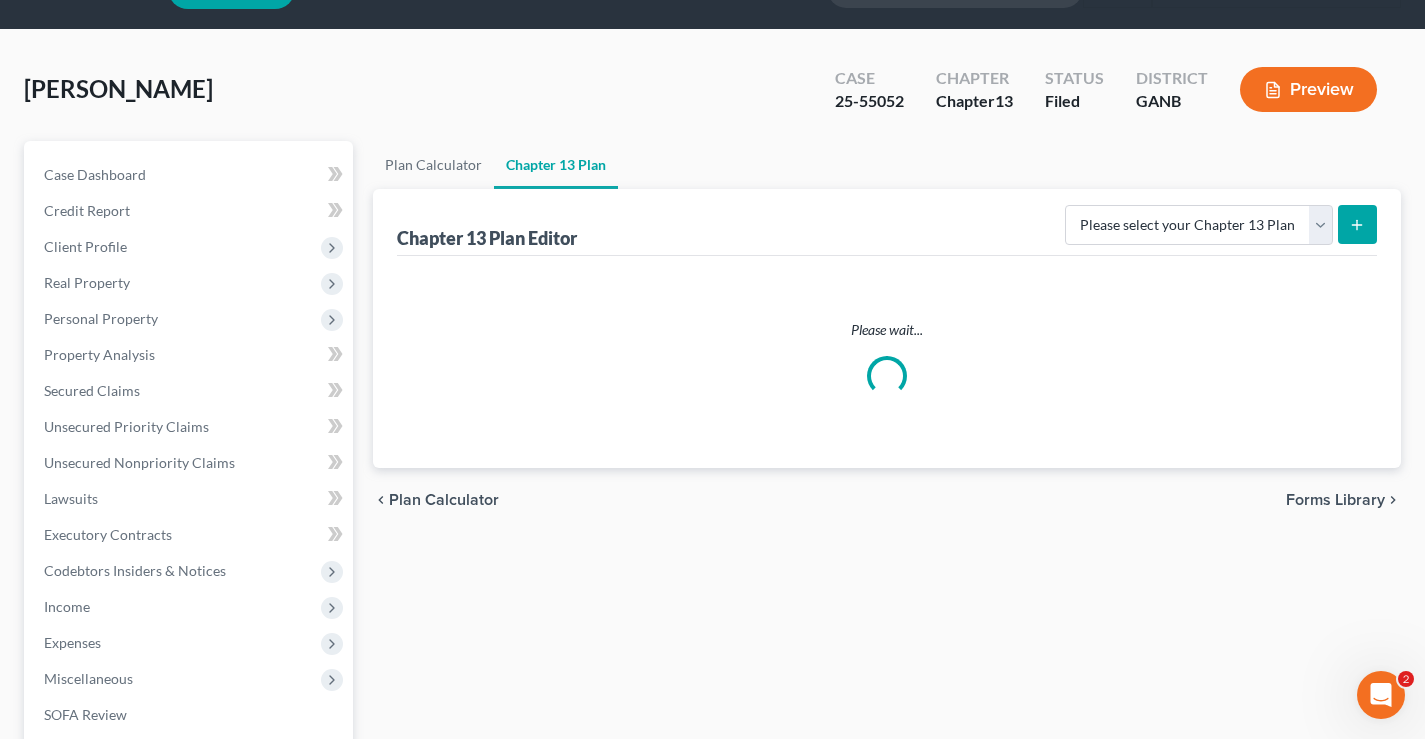 scroll, scrollTop: 0, scrollLeft: 0, axis: both 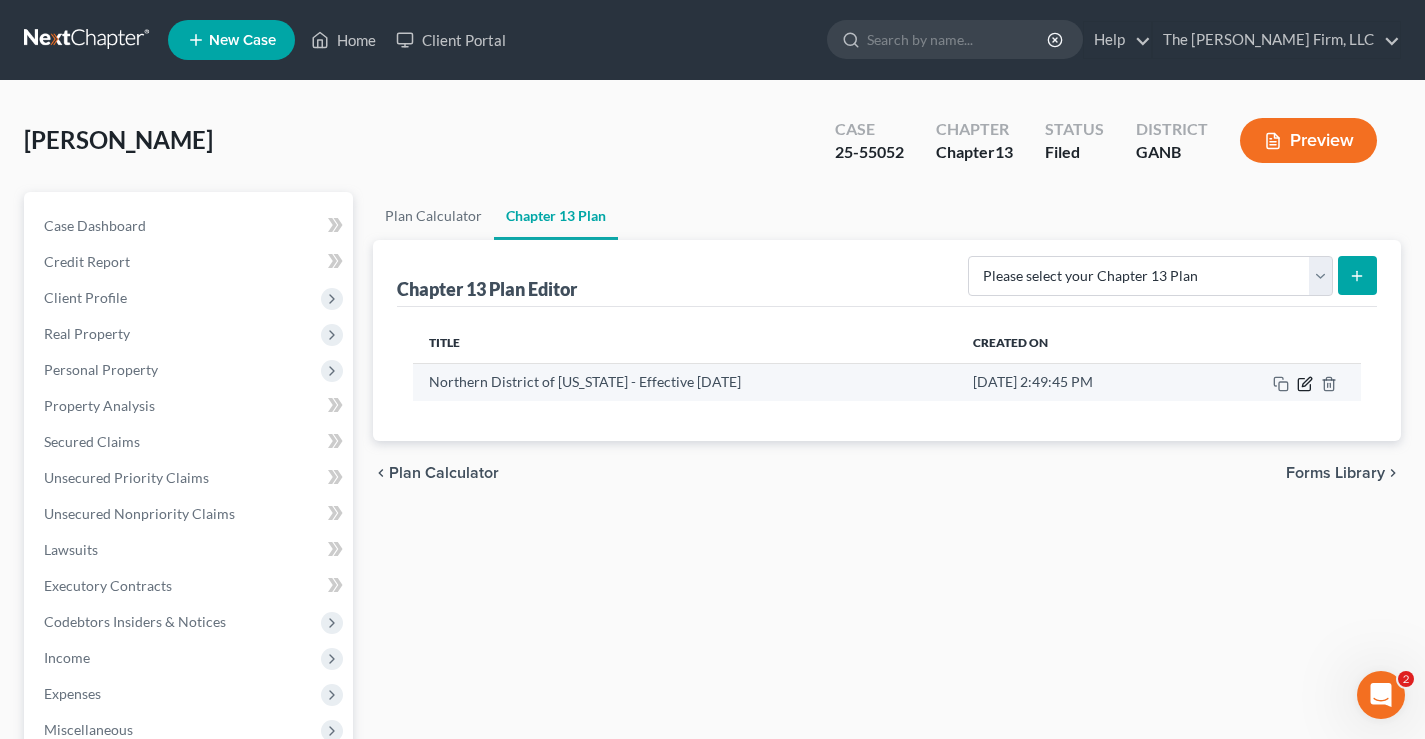 click 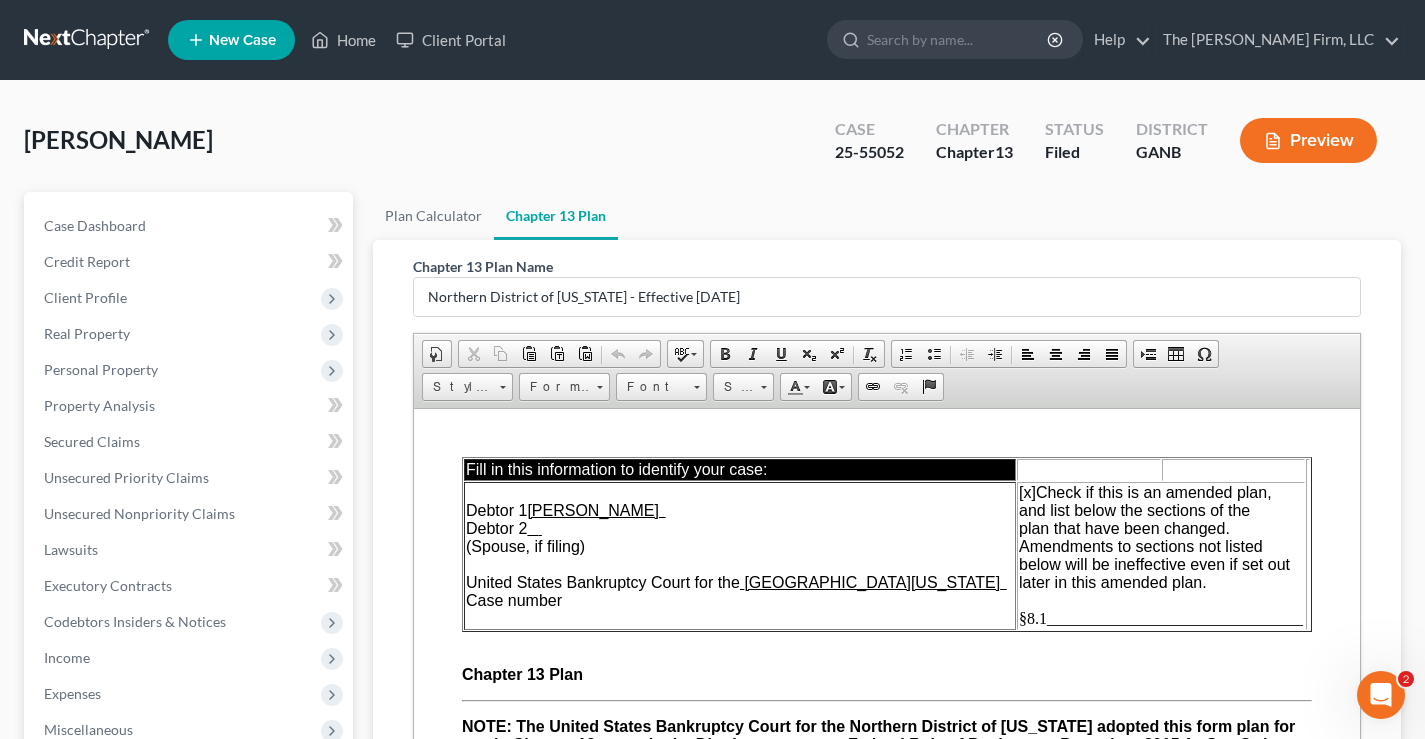 scroll, scrollTop: 0, scrollLeft: 0, axis: both 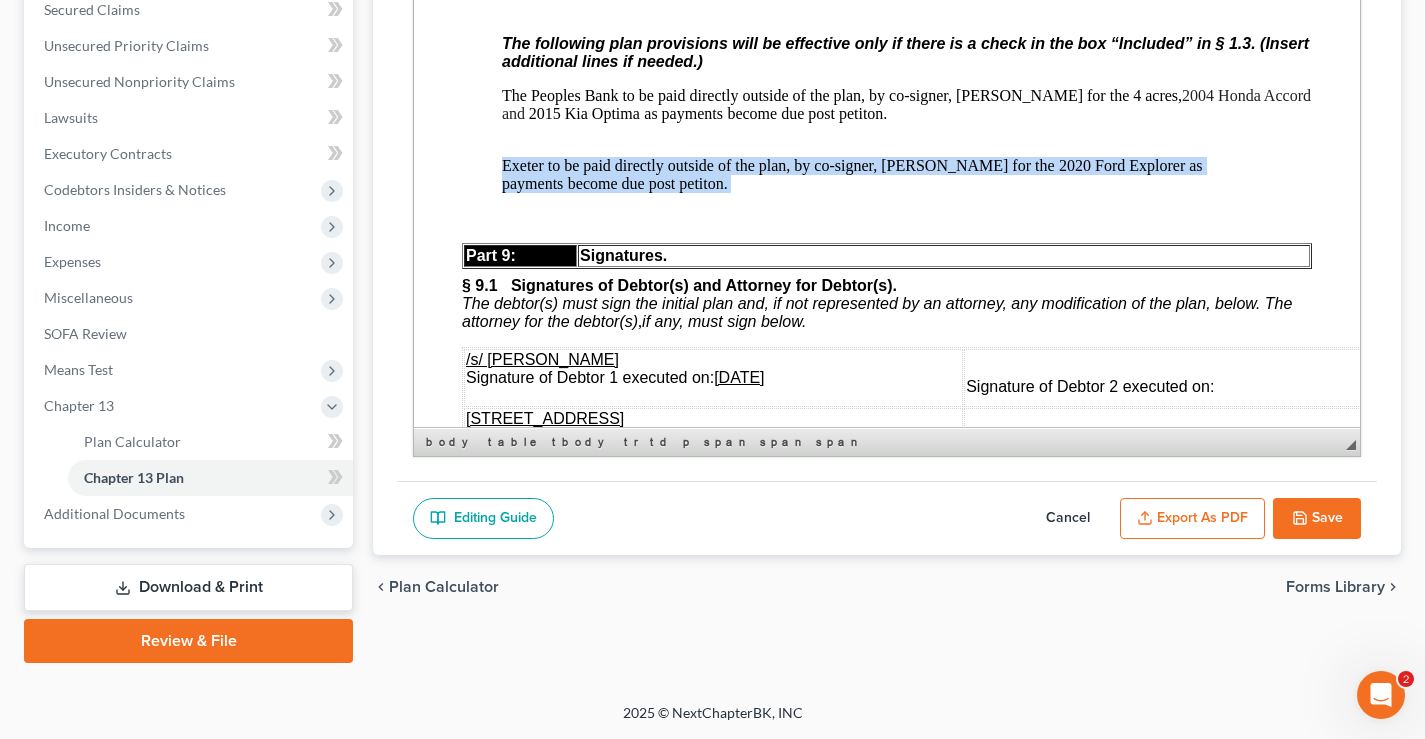 drag, startPoint x: 497, startPoint y: 380, endPoint x: 612, endPoint y: 291, distance: 145.41664 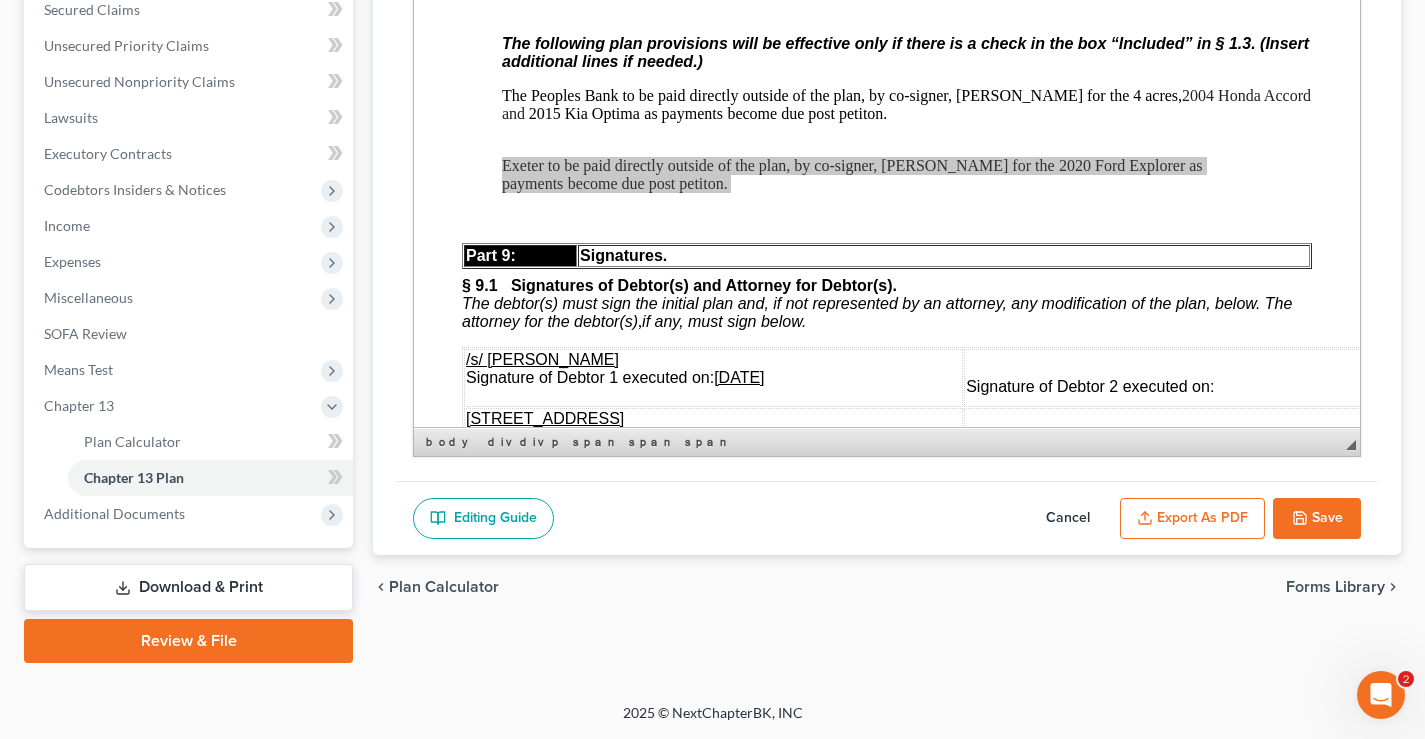 scroll, scrollTop: 0, scrollLeft: 0, axis: both 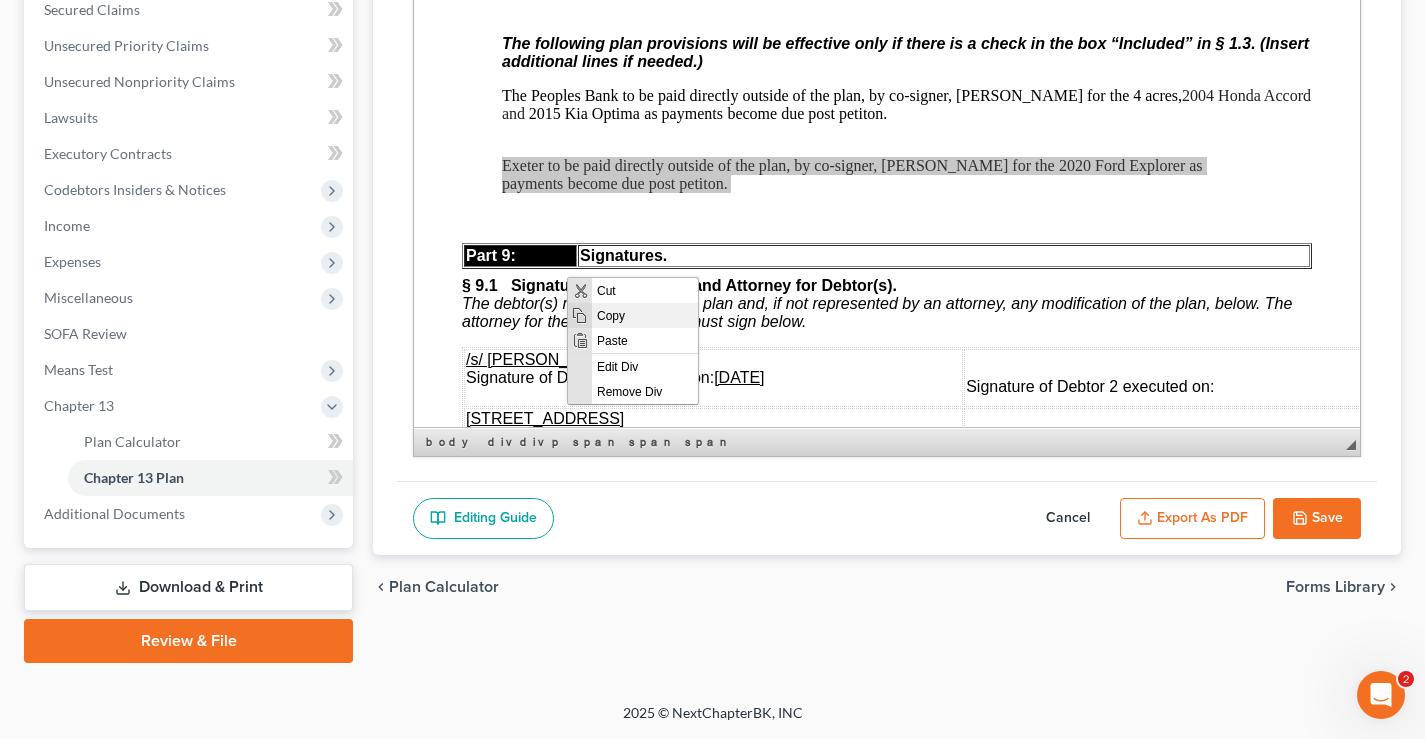 drag, startPoint x: 621, startPoint y: 313, endPoint x: 774, endPoint y: 615, distance: 338.5454 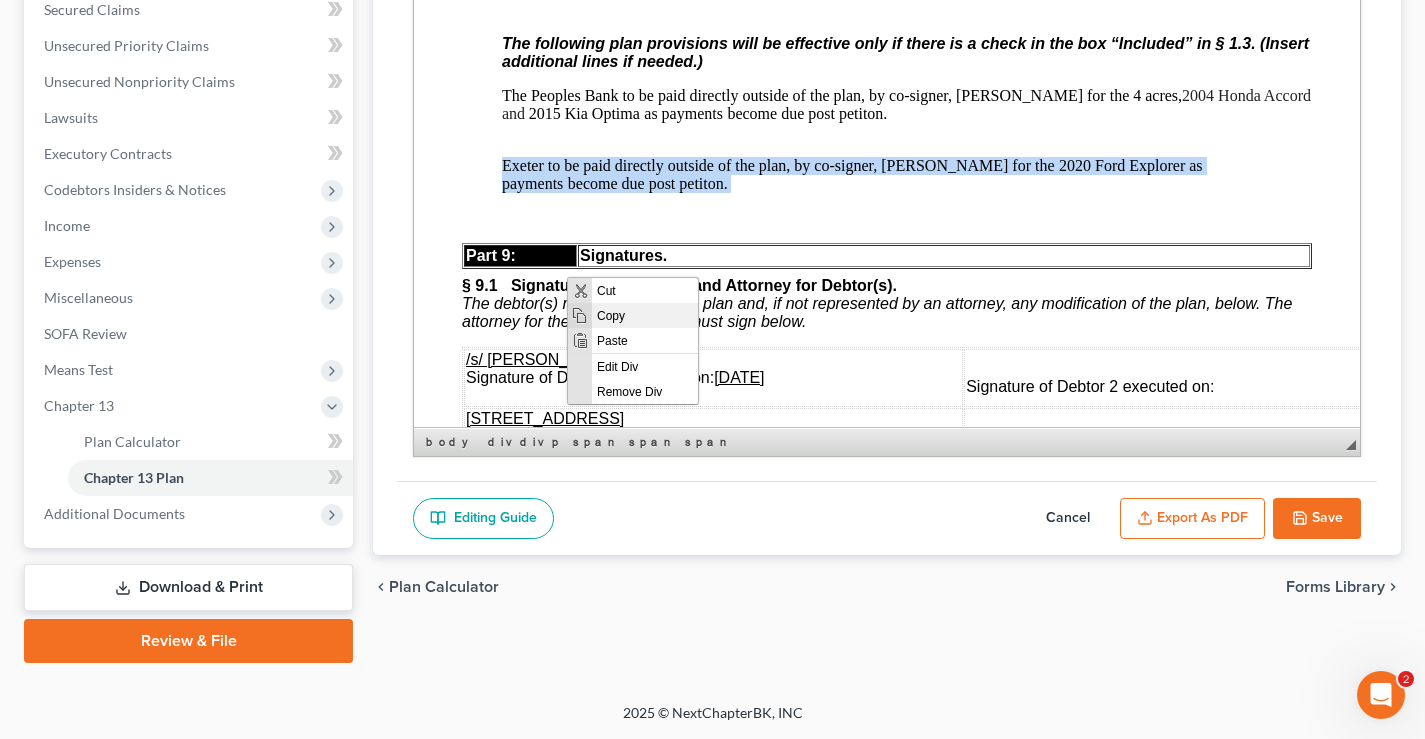 copy on "Exeter t o be paid directly outside of the plan, by co-signer, [PERSON_NAME] for the   2020 Ford Explorer as payments   become due post petiton." 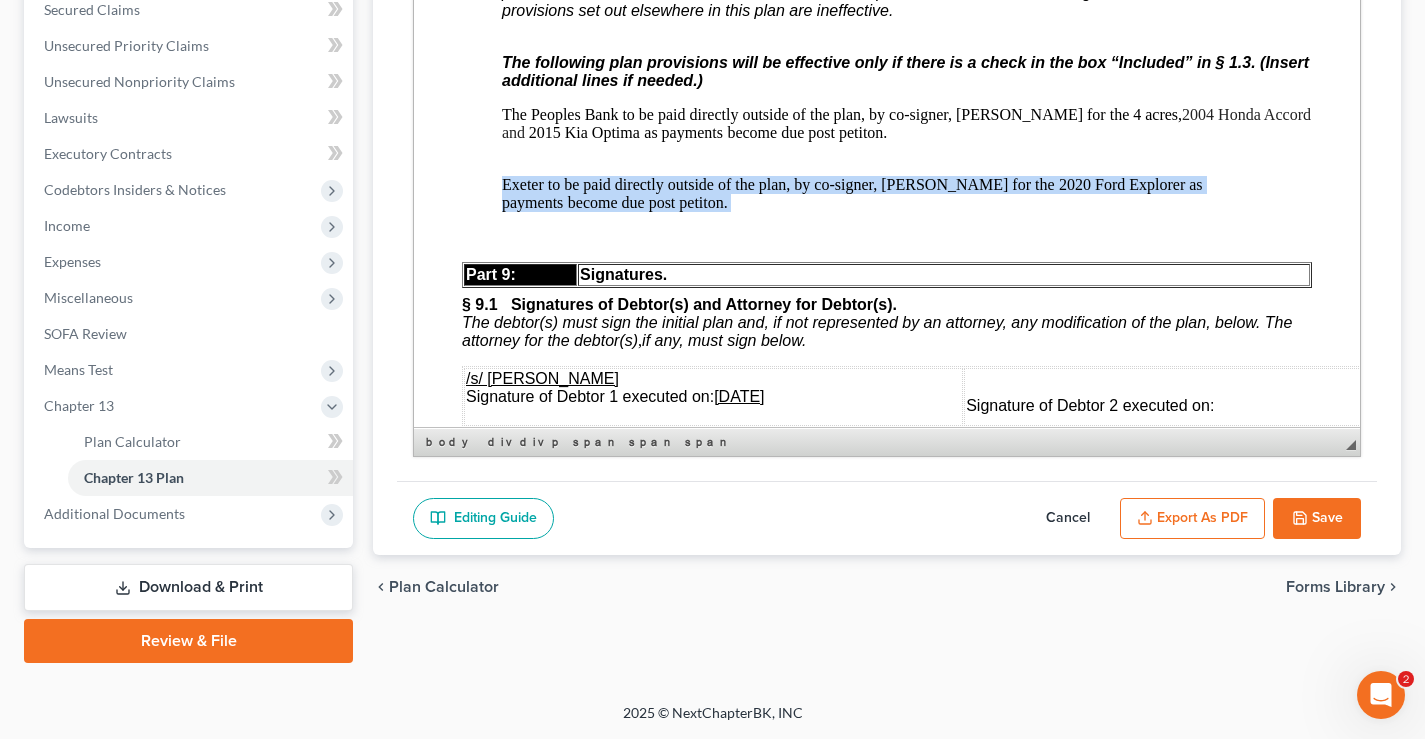 scroll, scrollTop: 7135, scrollLeft: 0, axis: vertical 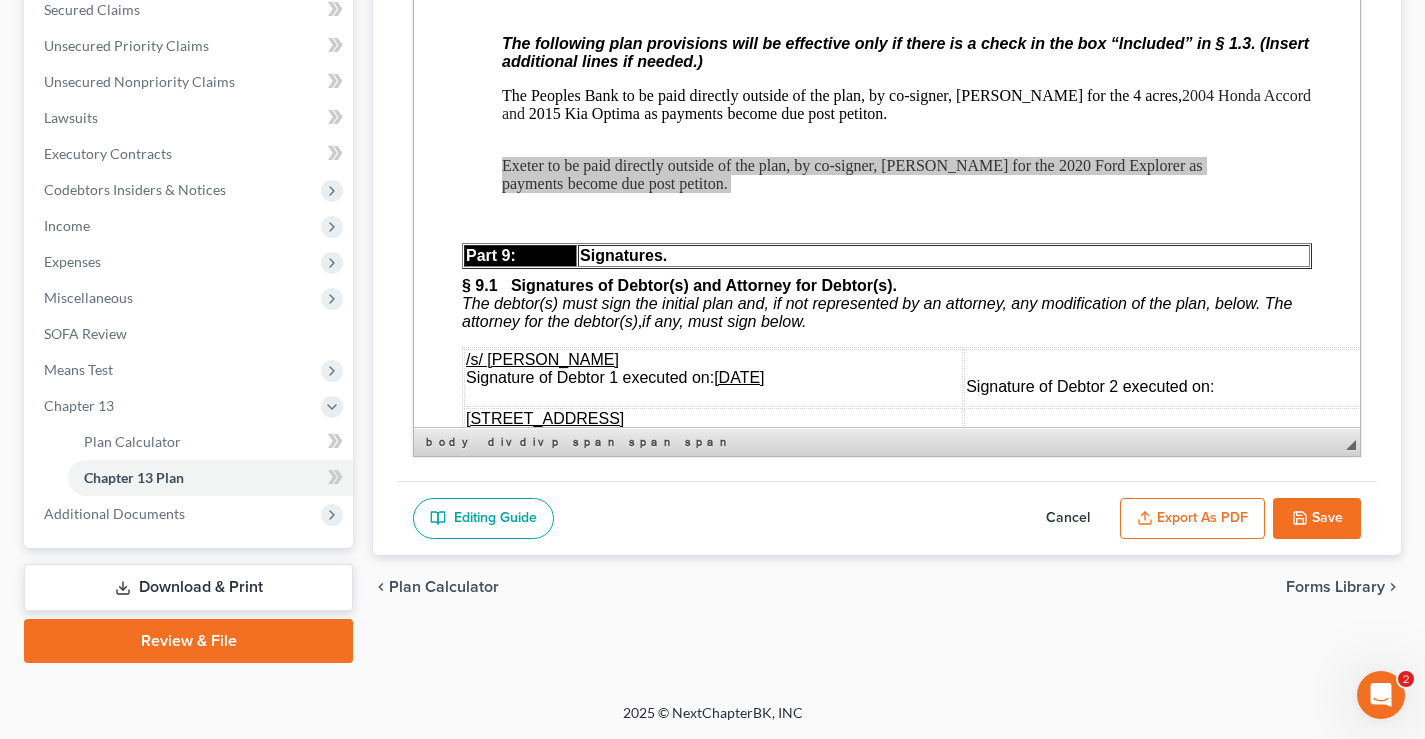 click on "Save" at bounding box center (1317, 519) 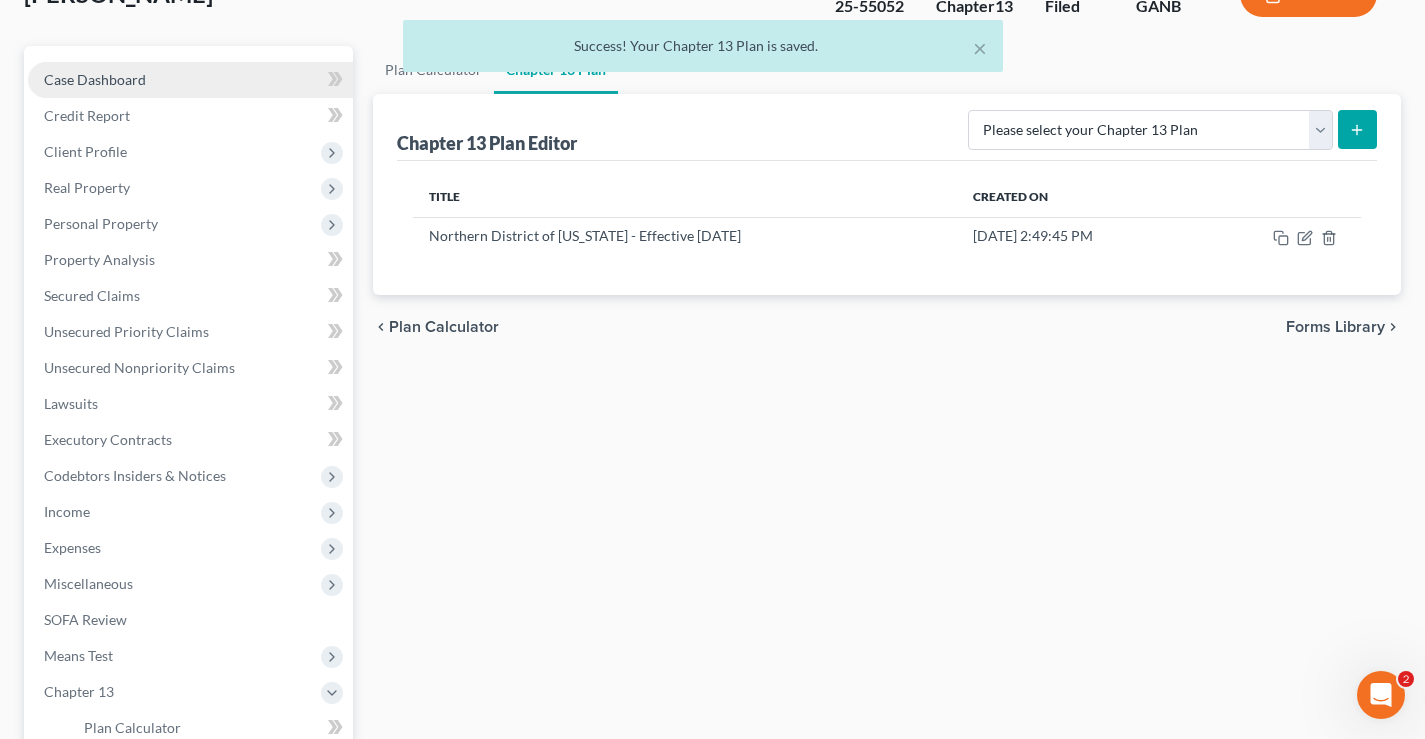scroll, scrollTop: 0, scrollLeft: 0, axis: both 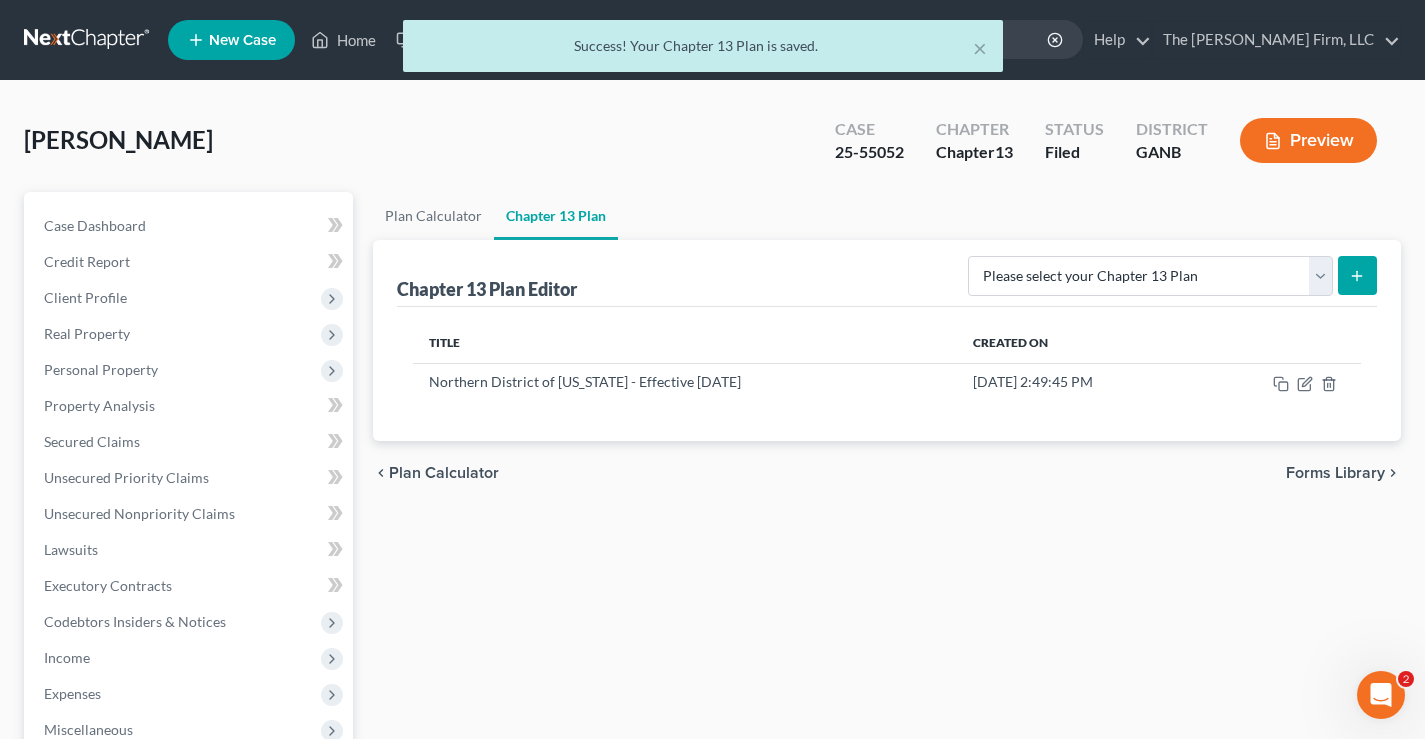 click on "×                     Success! Your Chapter 13 Plan is saved." at bounding box center (702, 51) 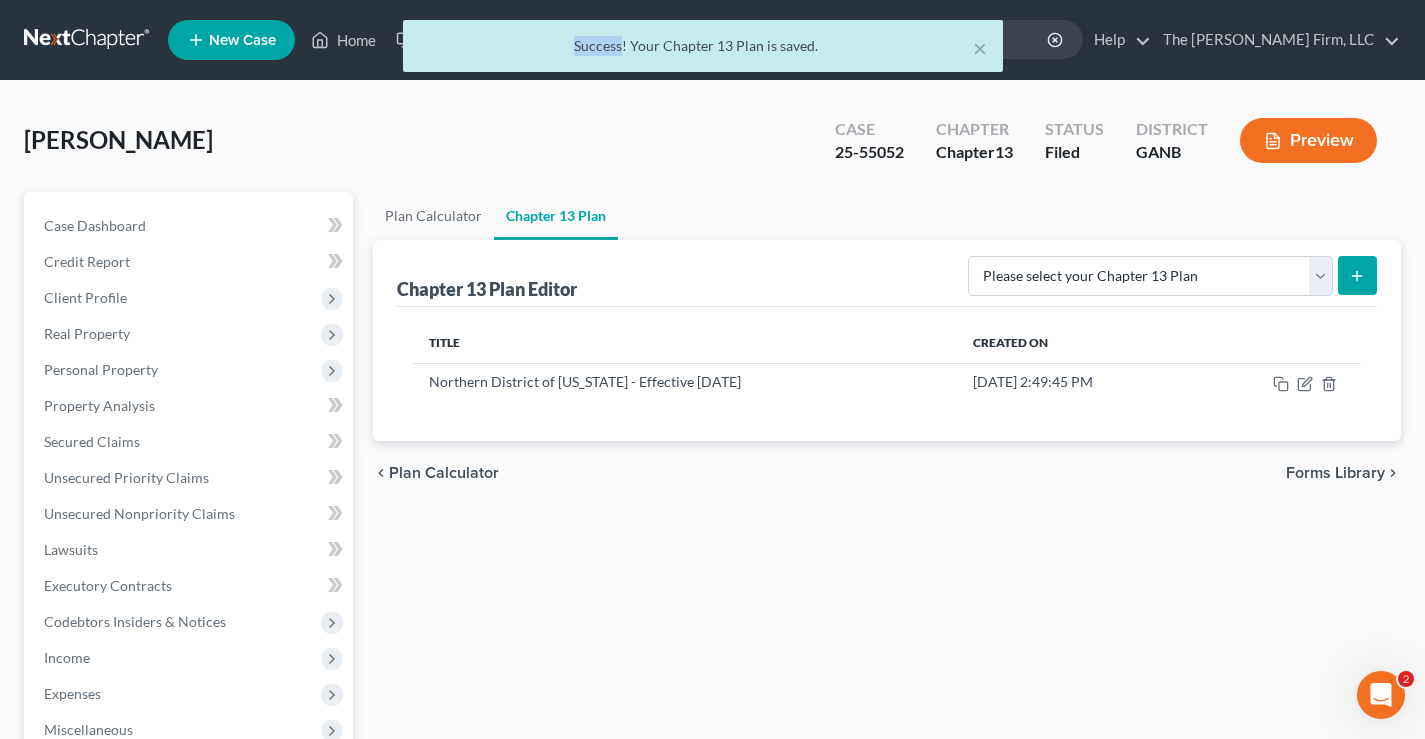 click on "×                     Success! Your Chapter 13 Plan is saved." at bounding box center [702, 51] 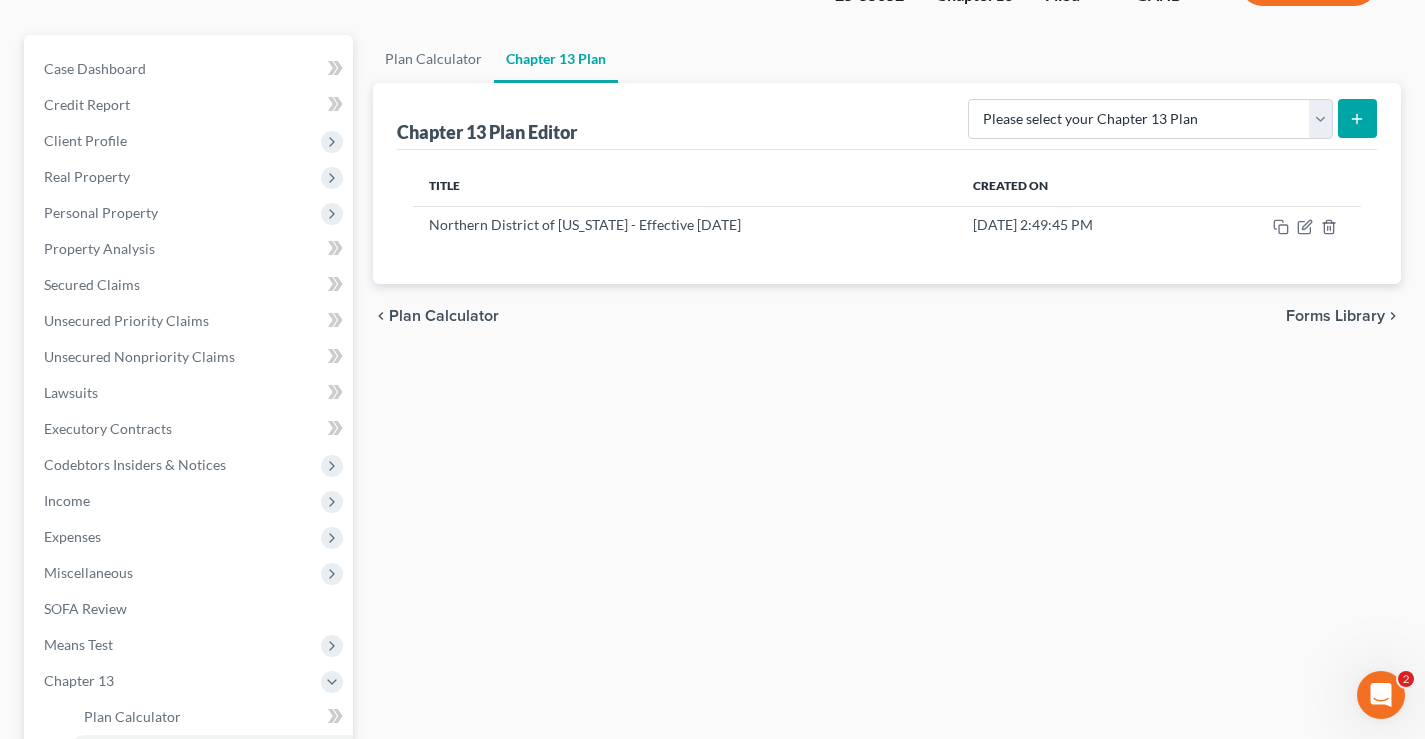 scroll, scrollTop: 0, scrollLeft: 0, axis: both 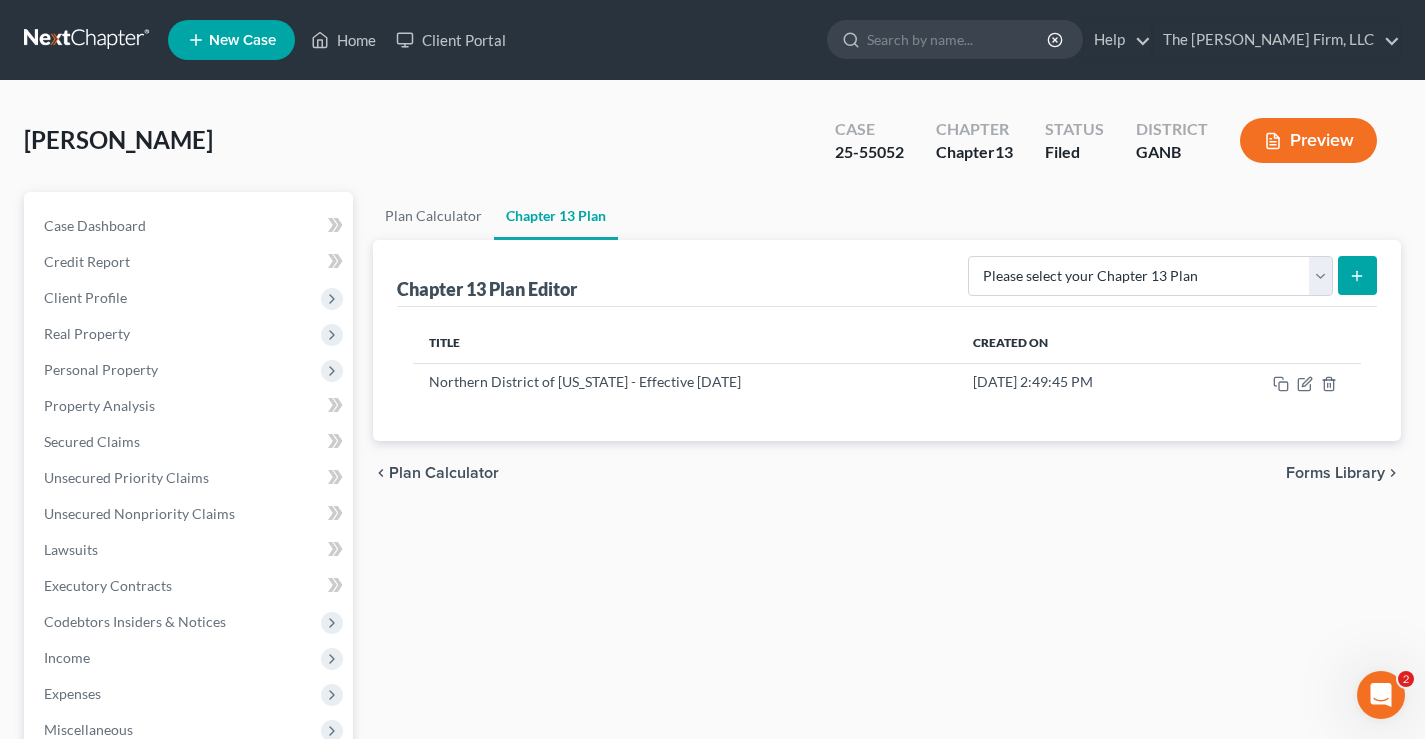 click at bounding box center (88, 40) 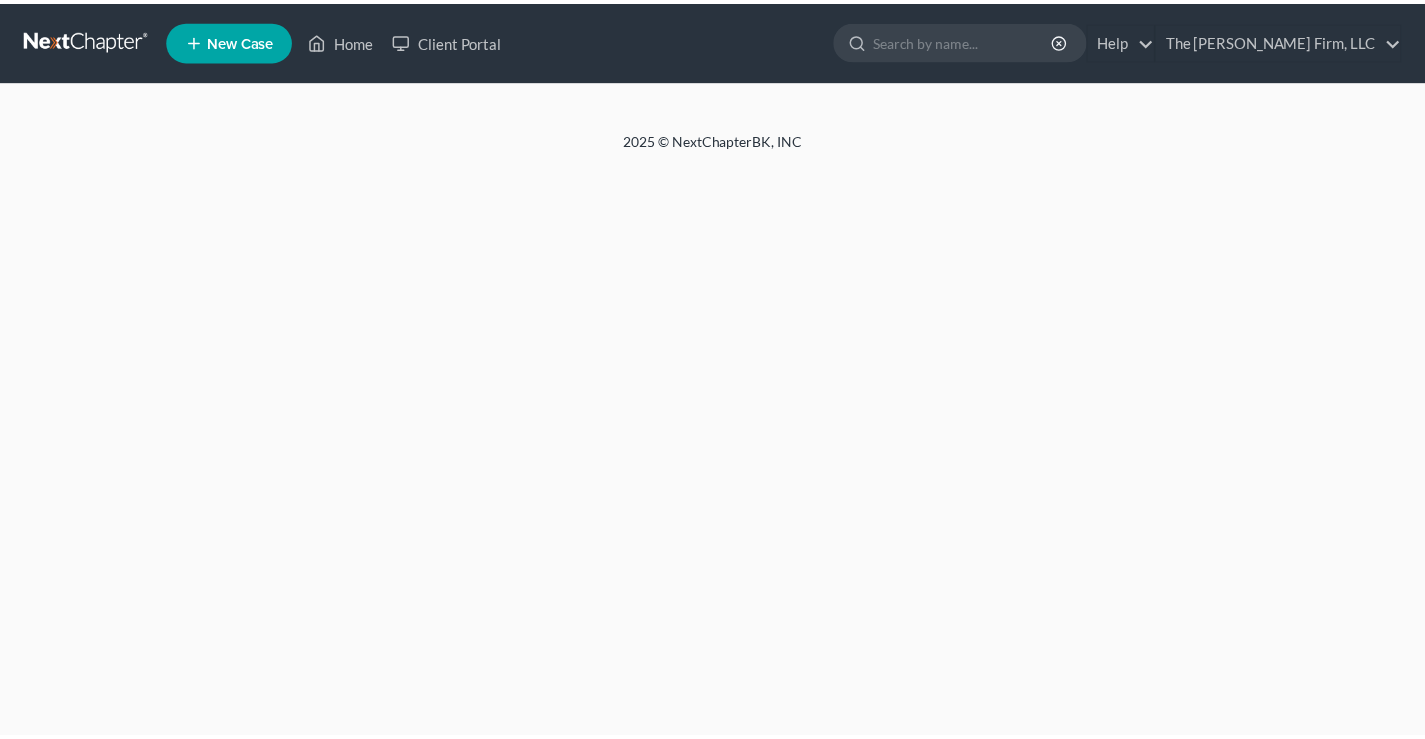 scroll, scrollTop: 0, scrollLeft: 0, axis: both 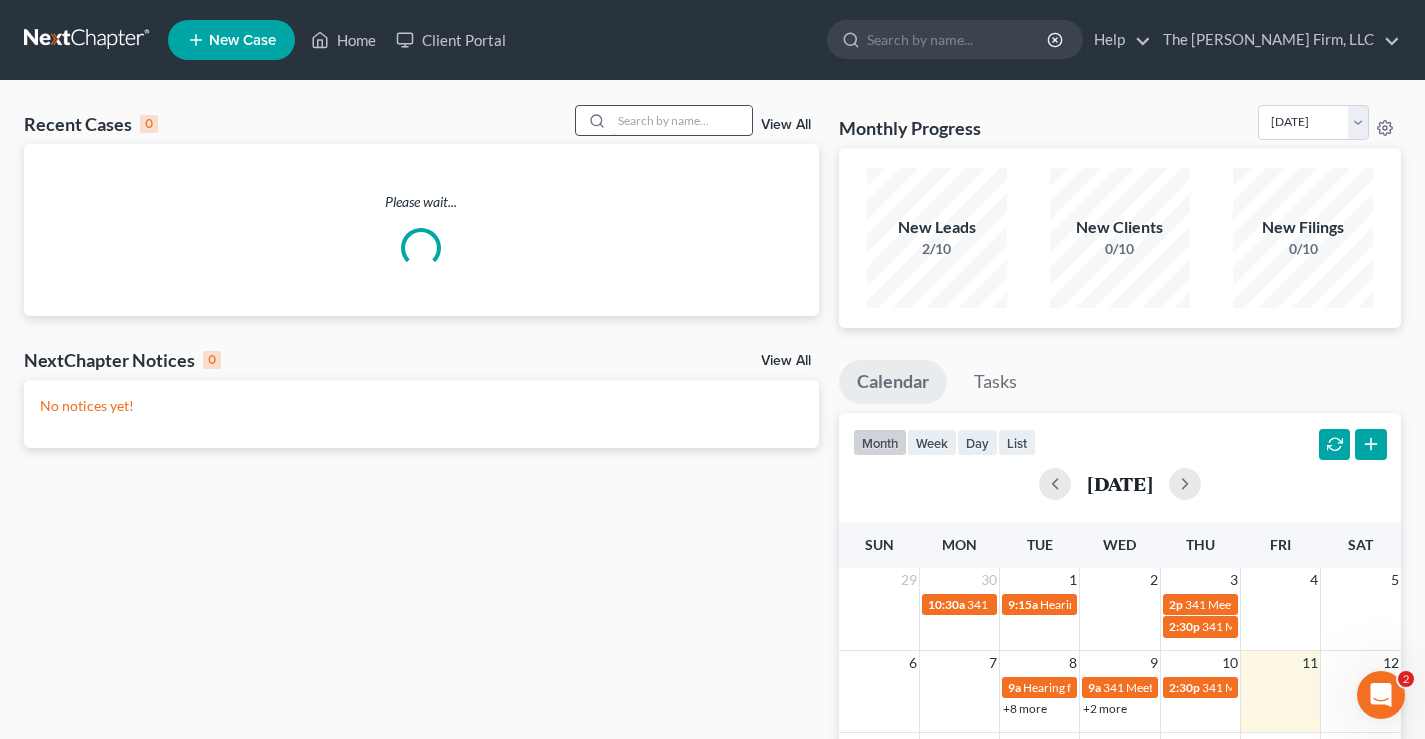 click at bounding box center (682, 120) 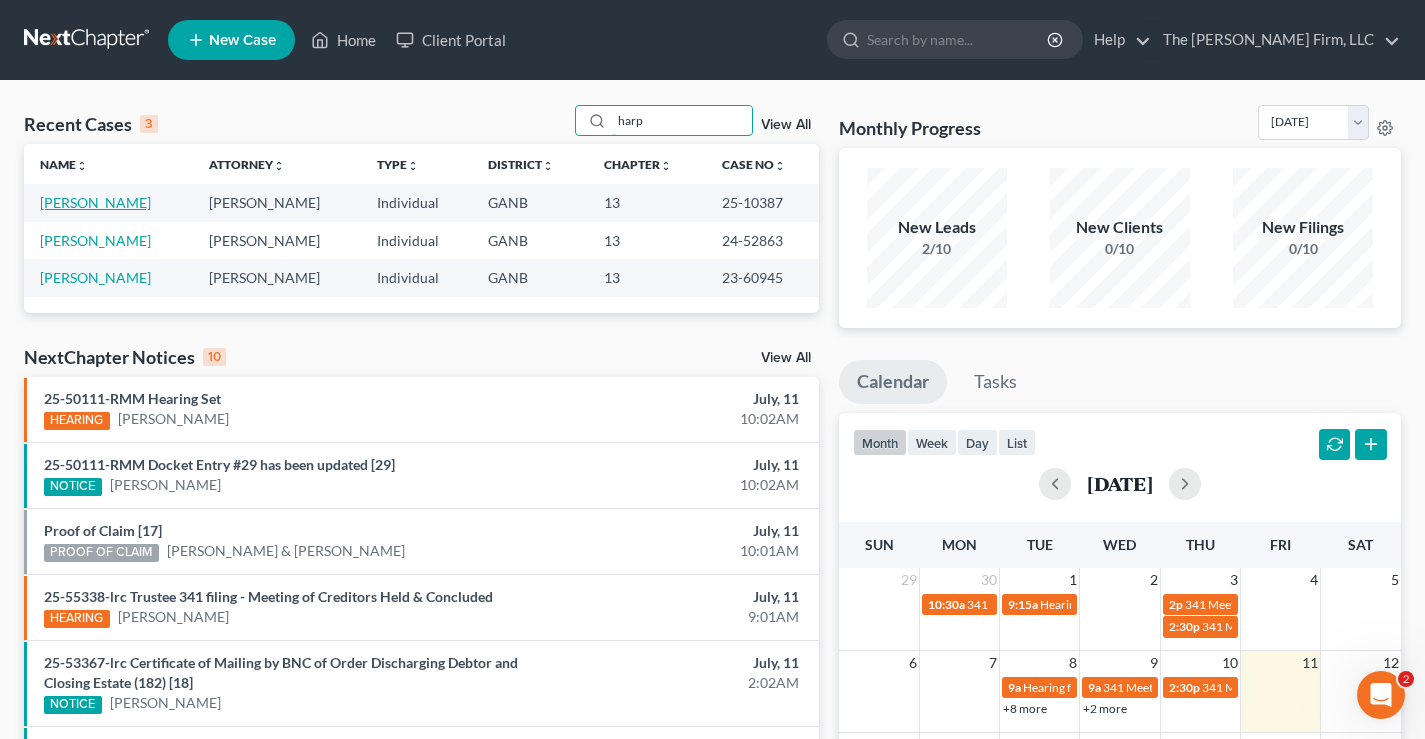 type on "harp" 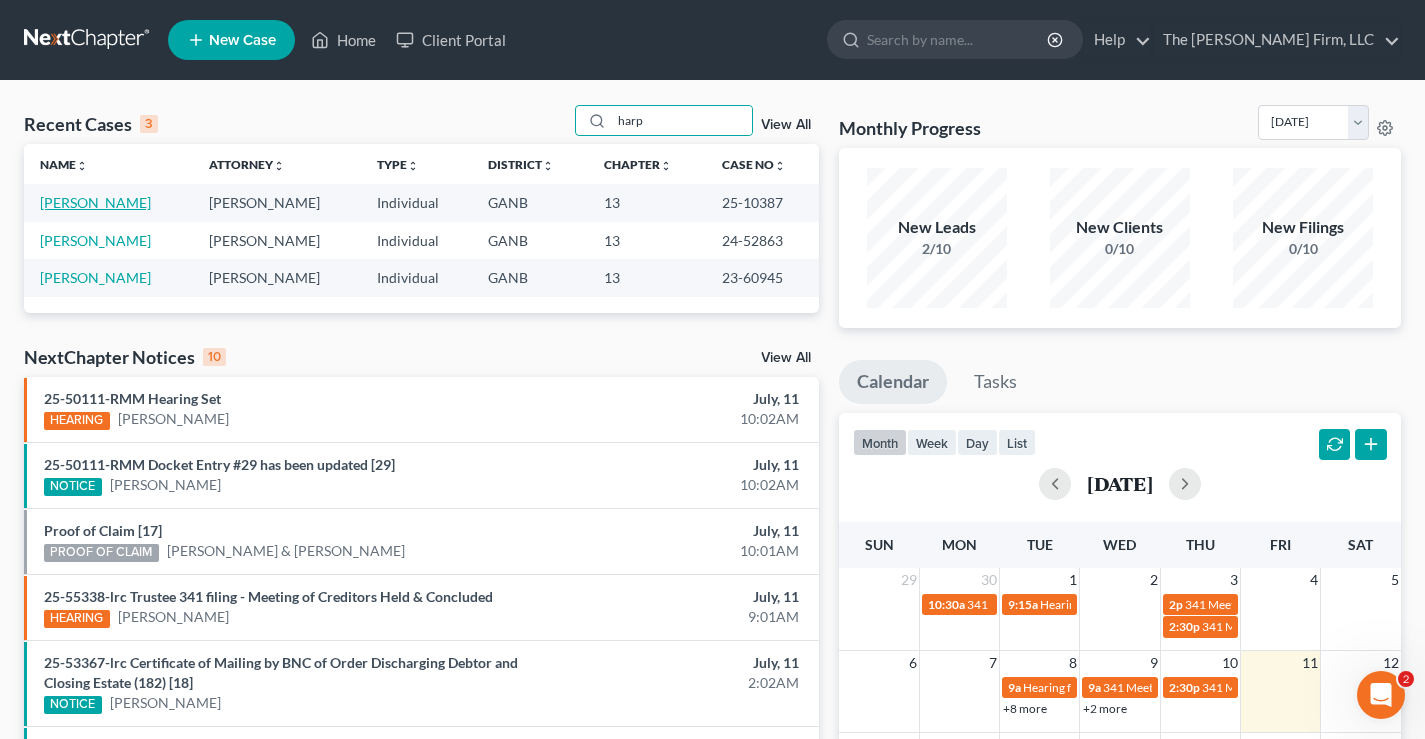 click on "[PERSON_NAME]" at bounding box center (95, 202) 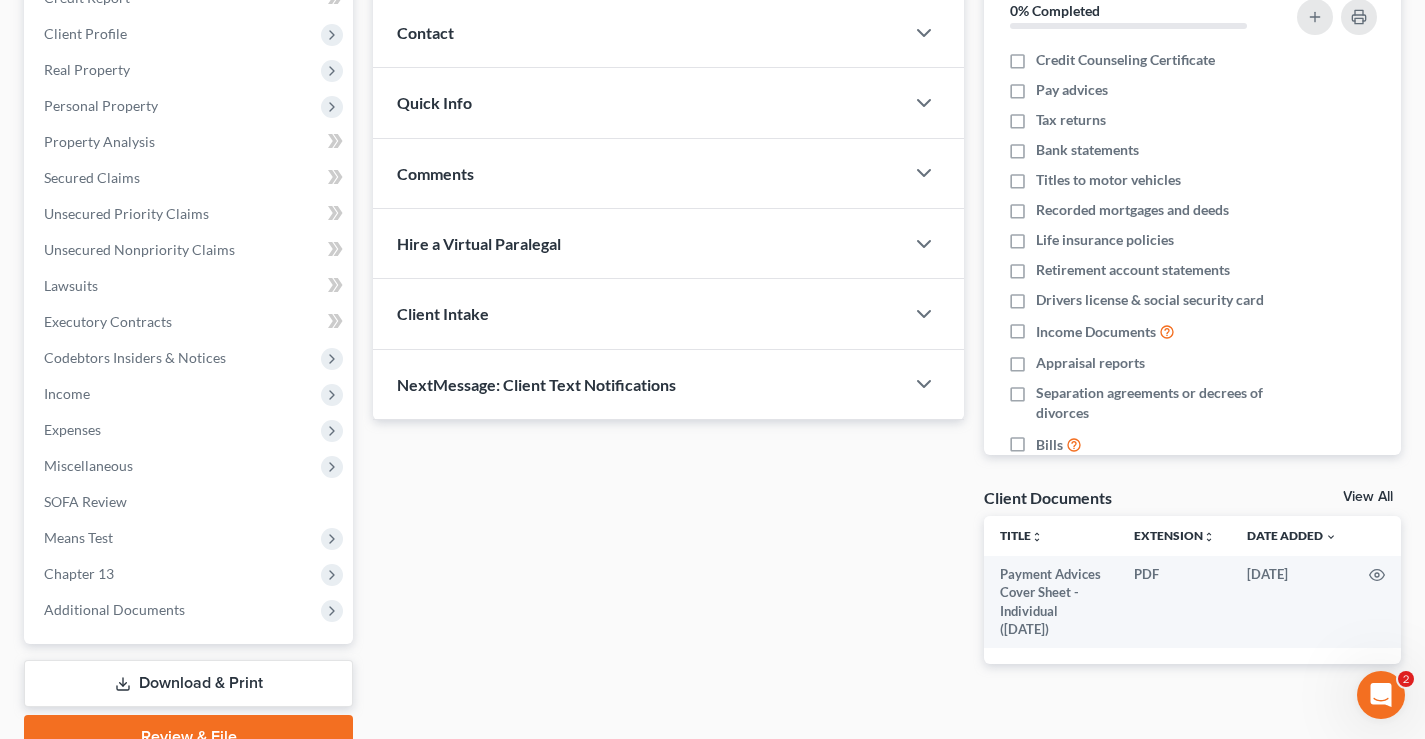 scroll, scrollTop: 360, scrollLeft: 0, axis: vertical 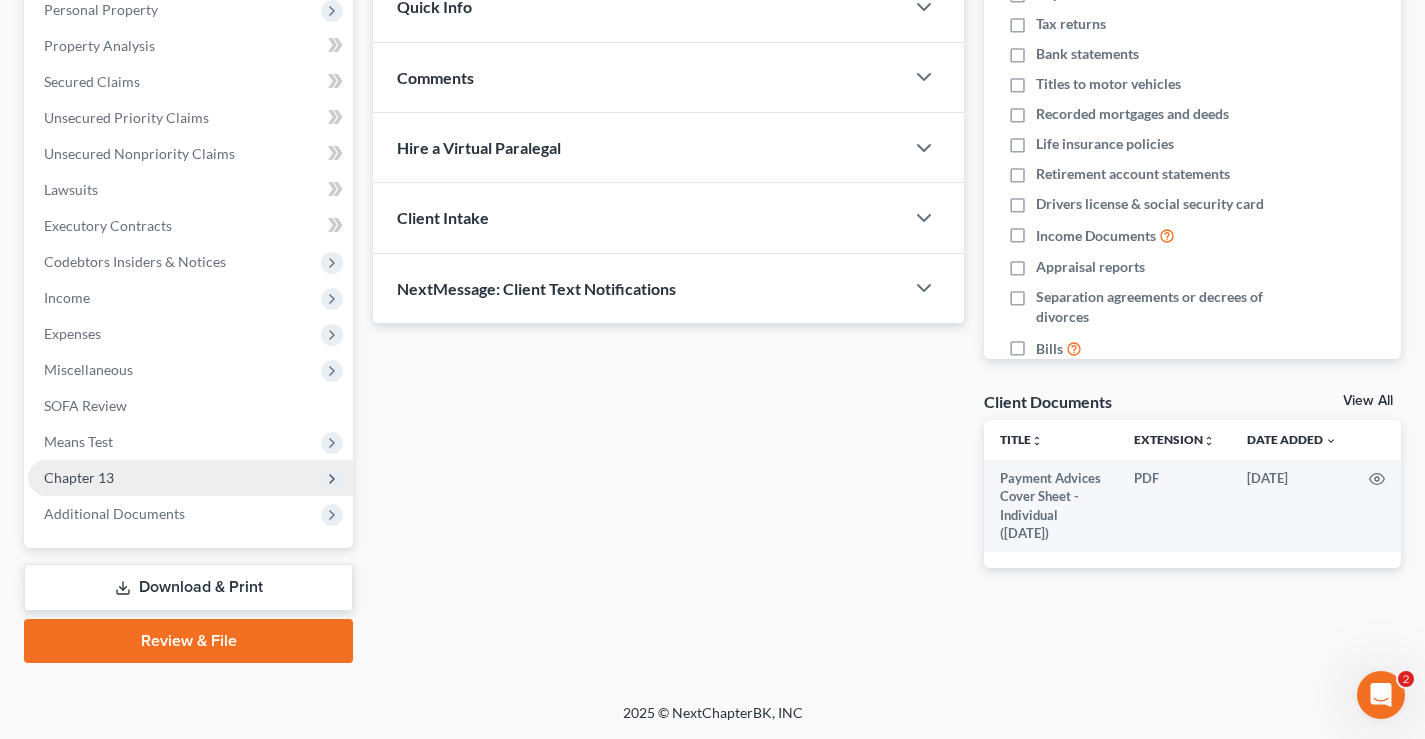 click on "Chapter 13" at bounding box center (79, 477) 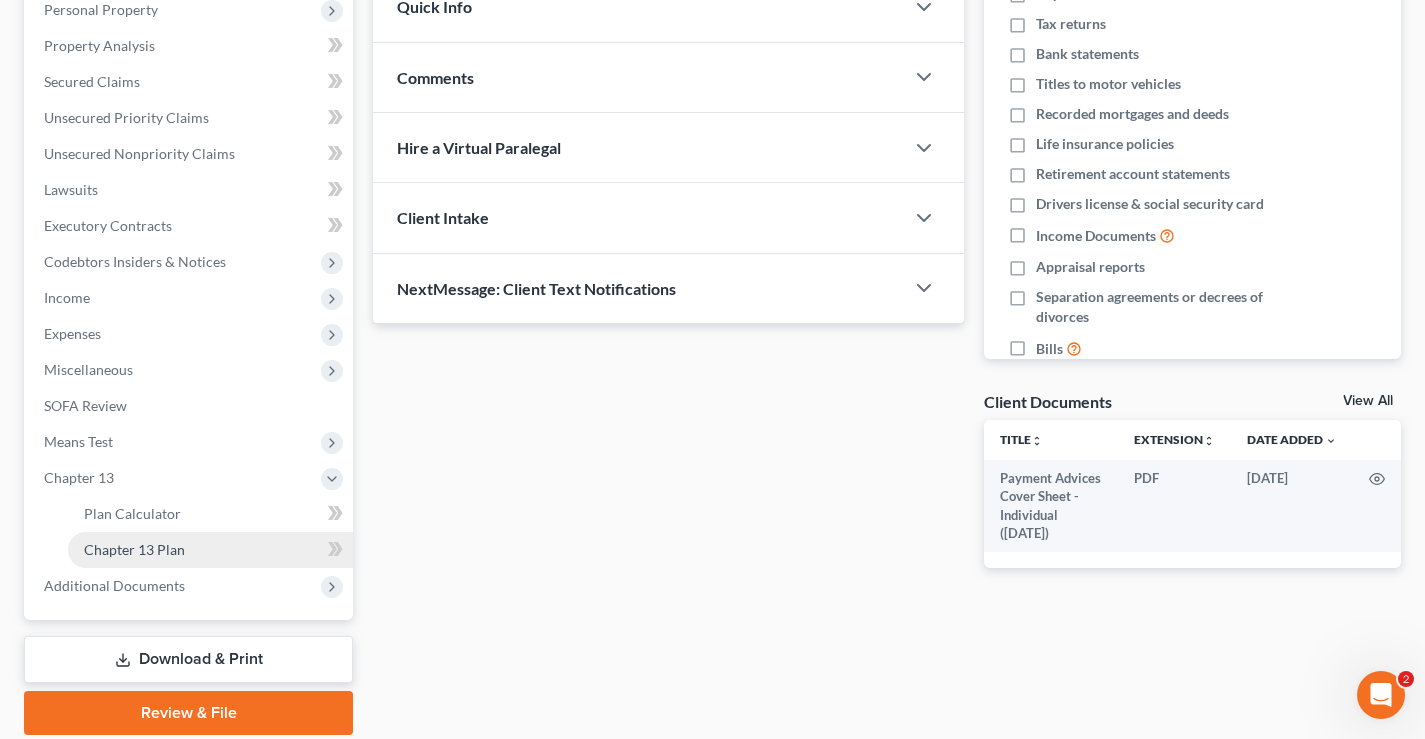 click on "Chapter 13 Plan" at bounding box center (134, 549) 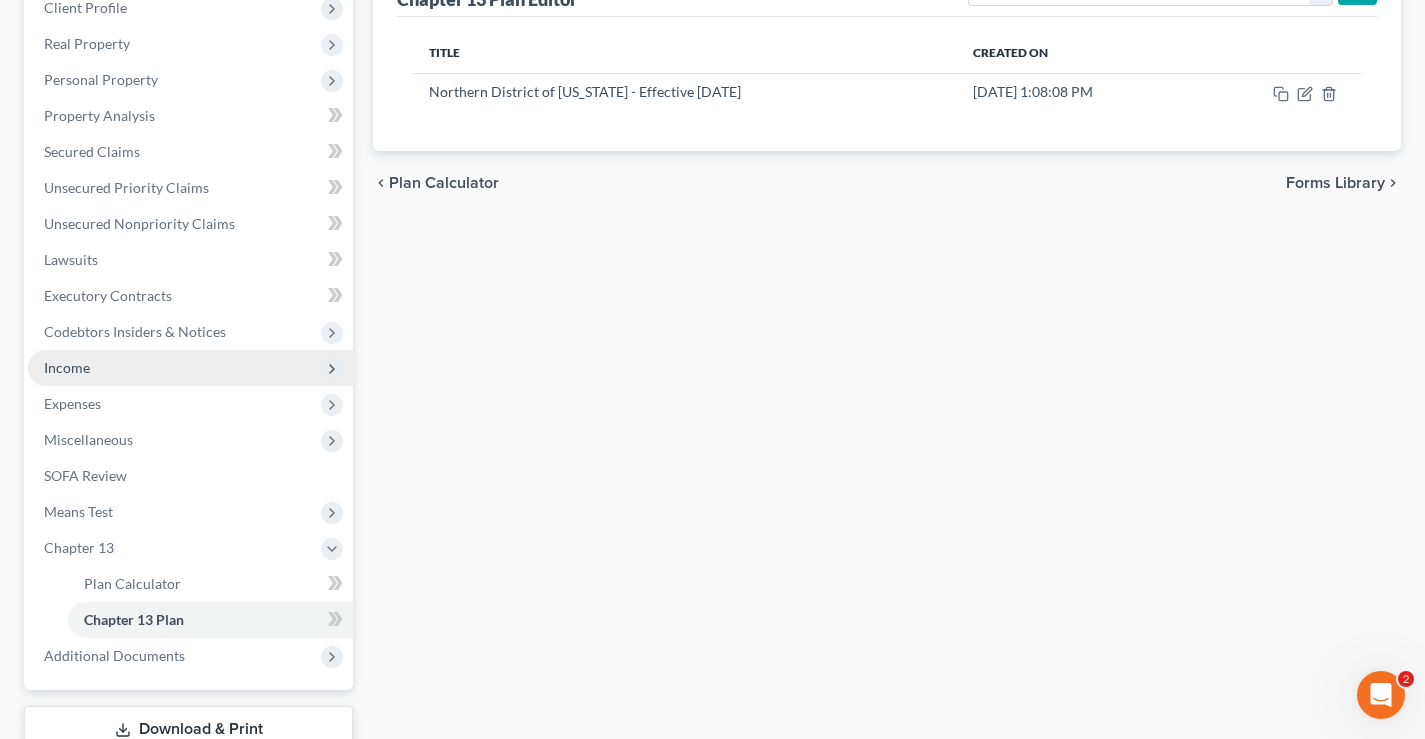 scroll, scrollTop: 432, scrollLeft: 0, axis: vertical 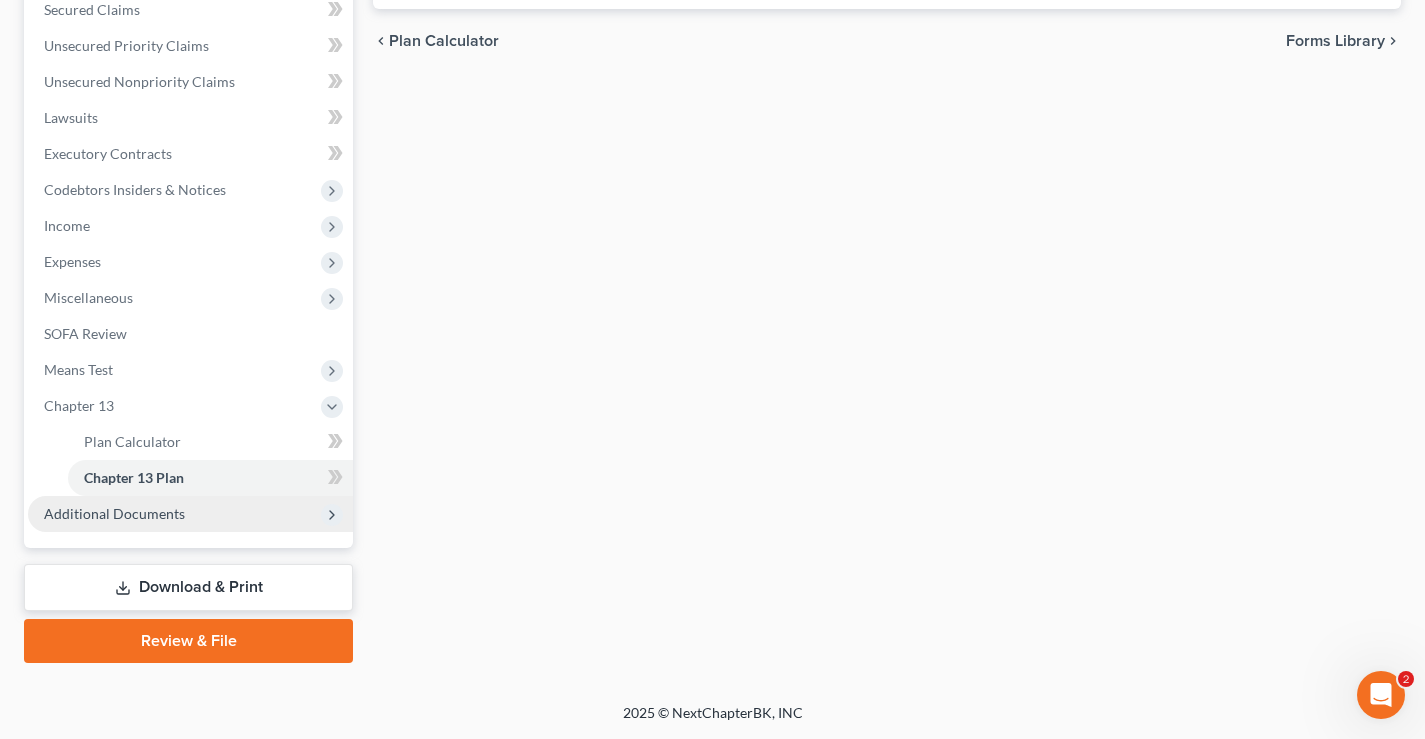 click on "Additional Documents" at bounding box center [190, 514] 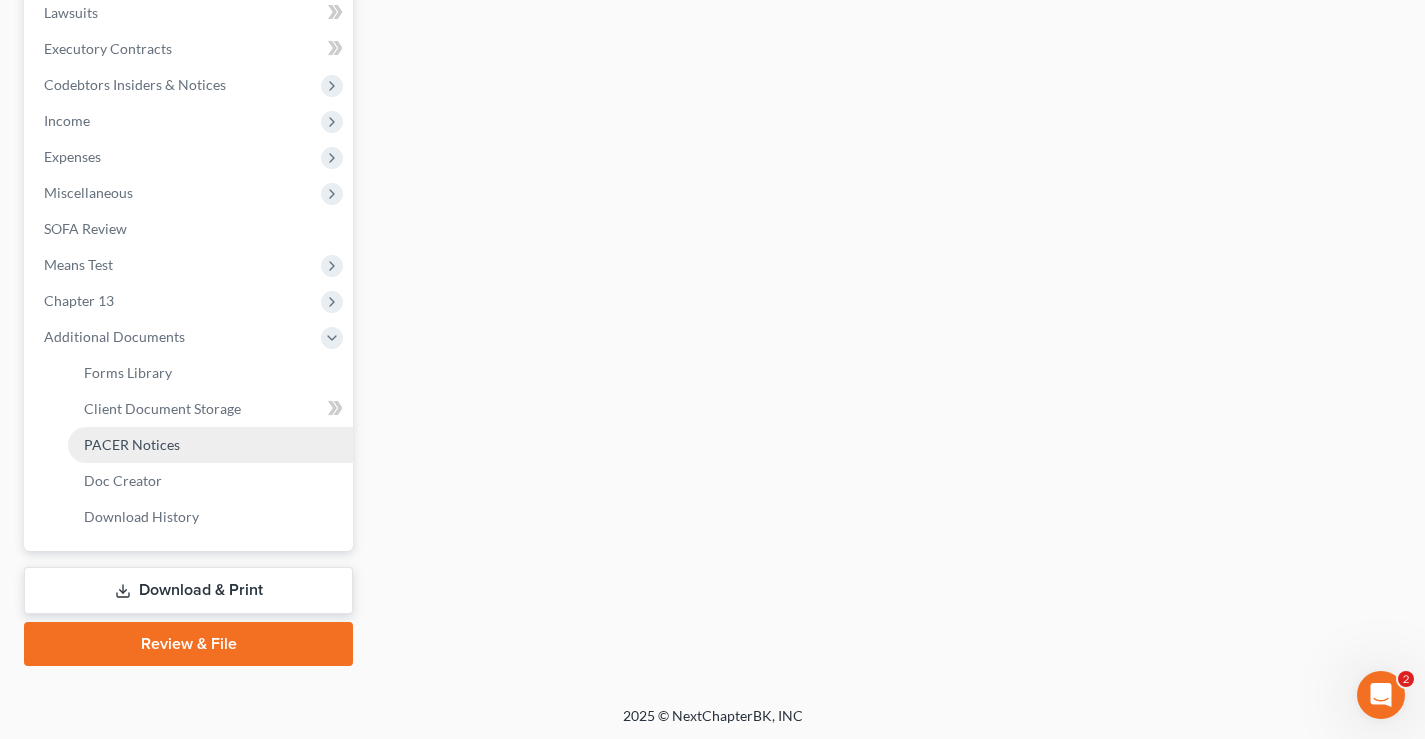 scroll, scrollTop: 540, scrollLeft: 0, axis: vertical 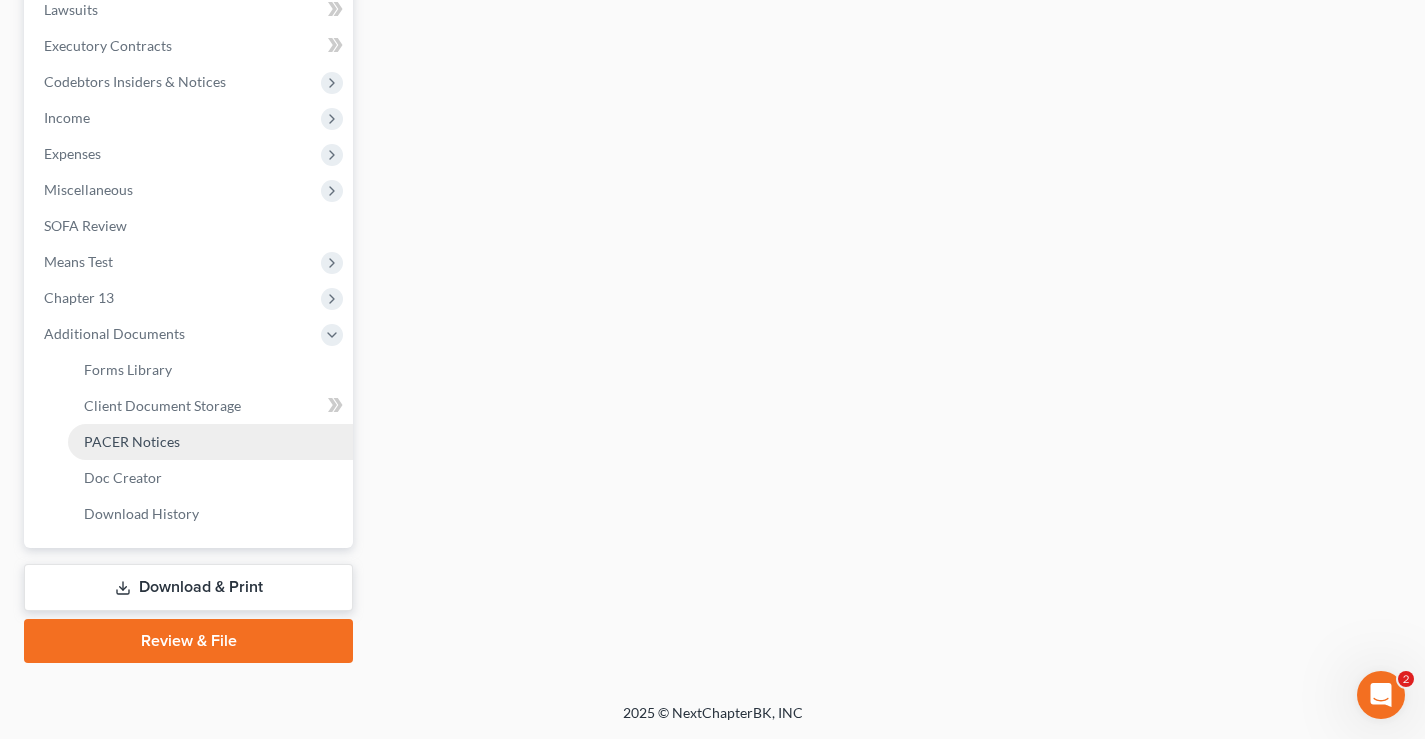 click on "PACER Notices" at bounding box center [132, 441] 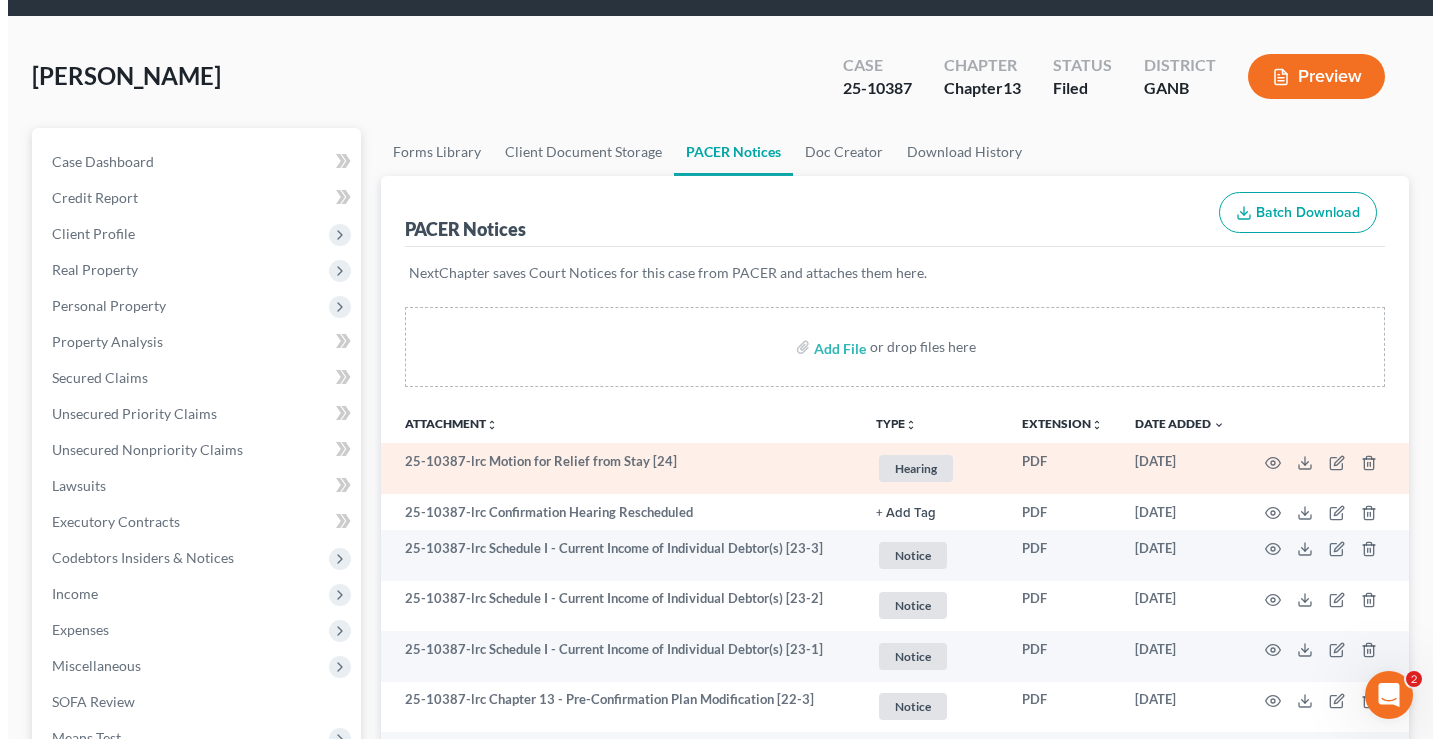 scroll, scrollTop: 100, scrollLeft: 0, axis: vertical 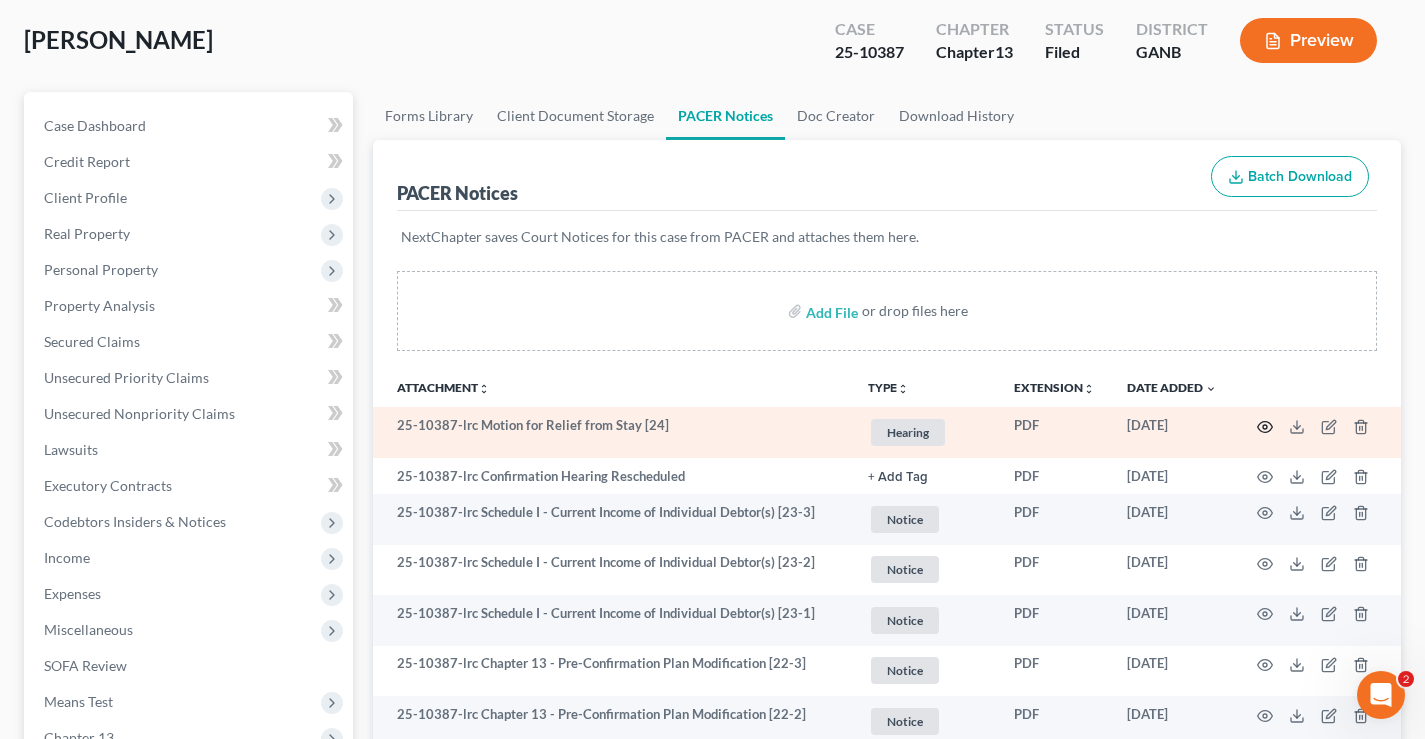 click 